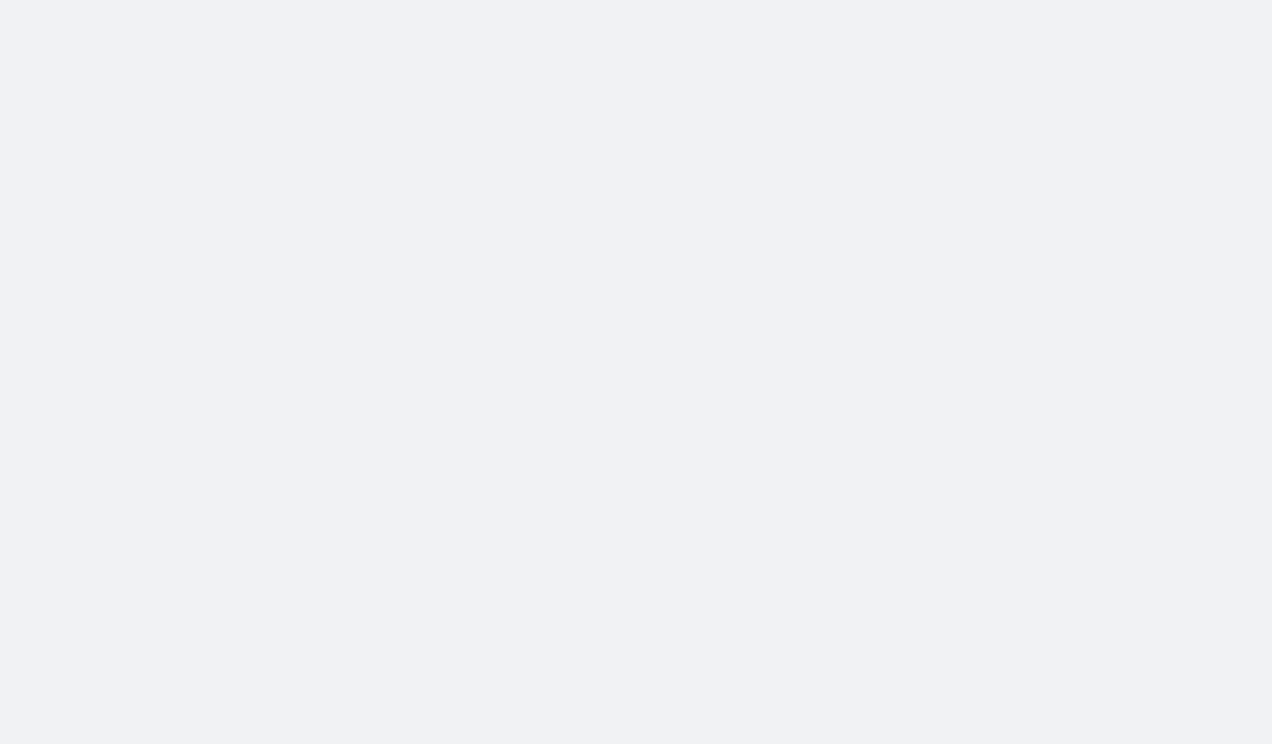 scroll, scrollTop: 0, scrollLeft: 0, axis: both 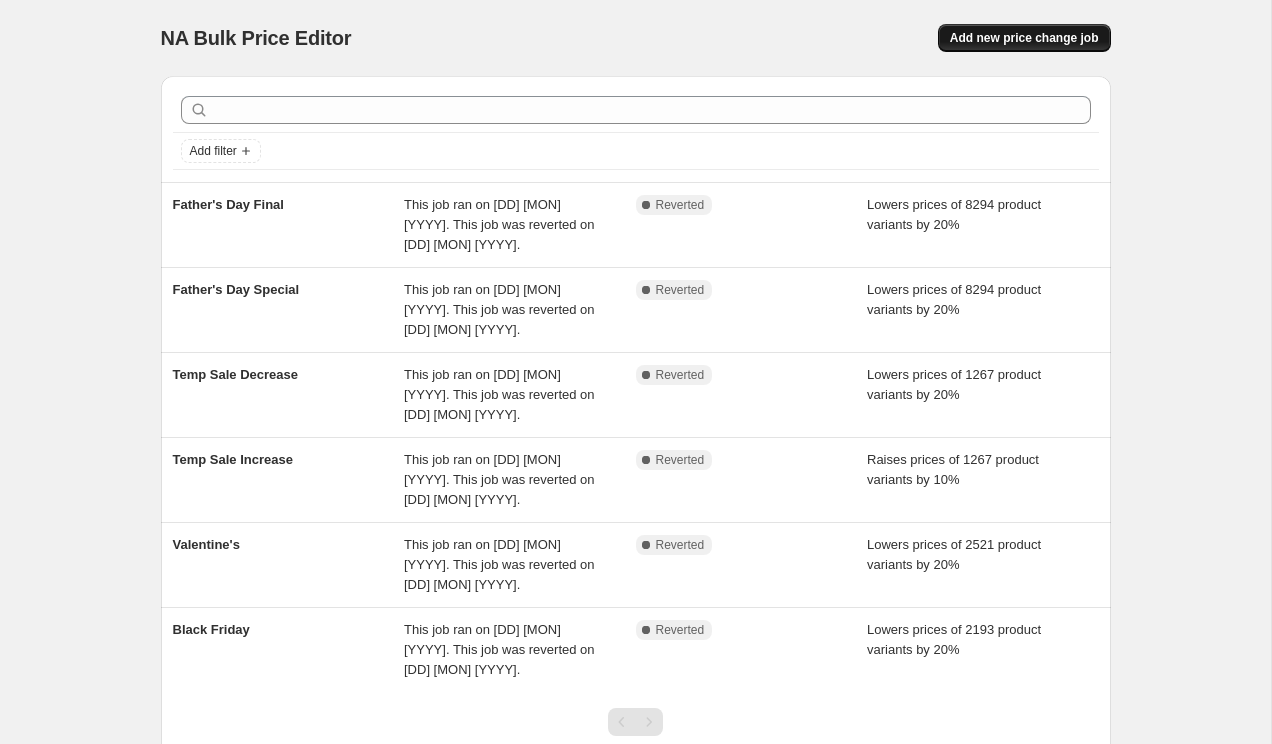 click on "Add new price change job" at bounding box center (1024, 38) 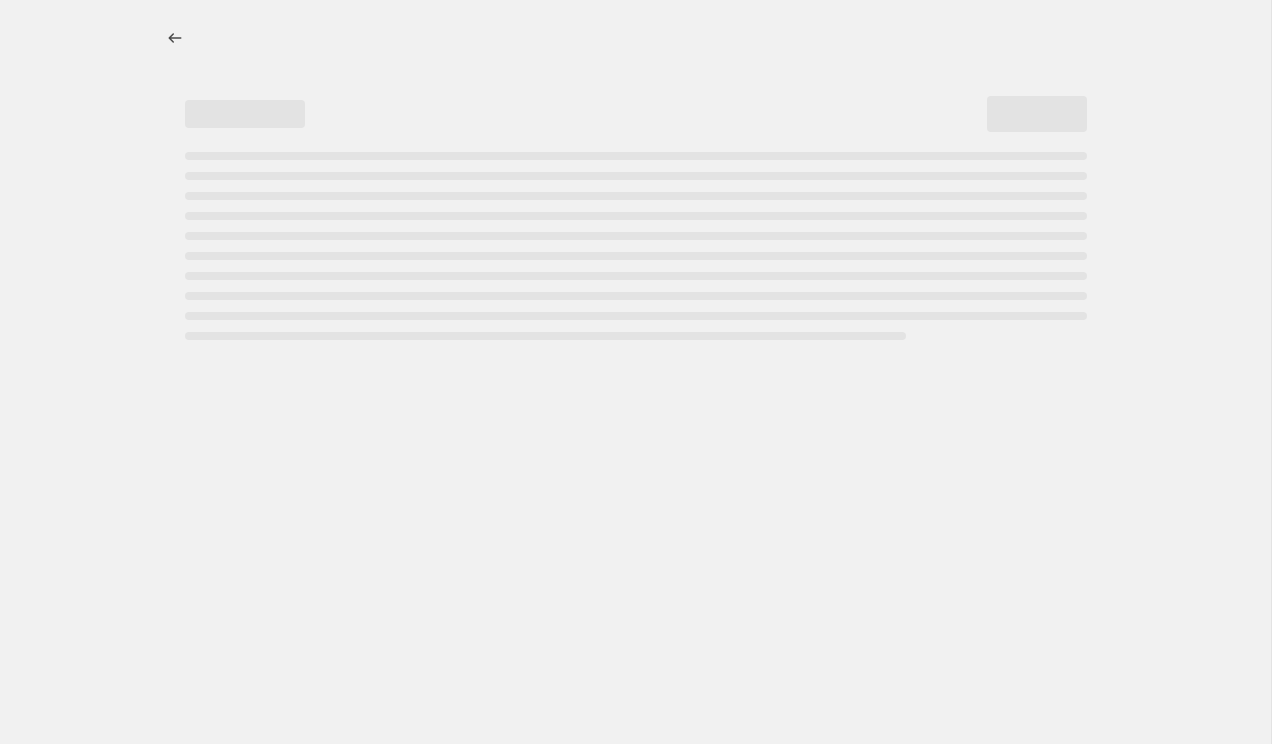 select on "percentage" 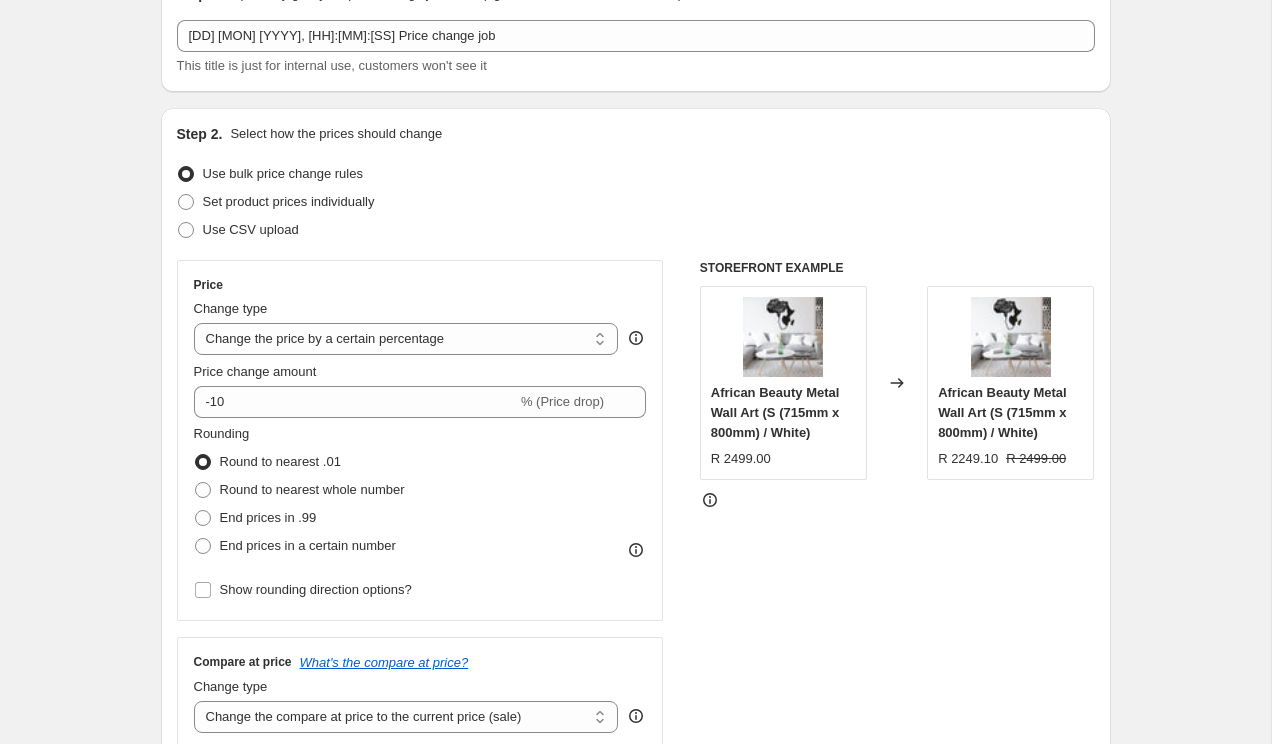 scroll, scrollTop: 163, scrollLeft: 0, axis: vertical 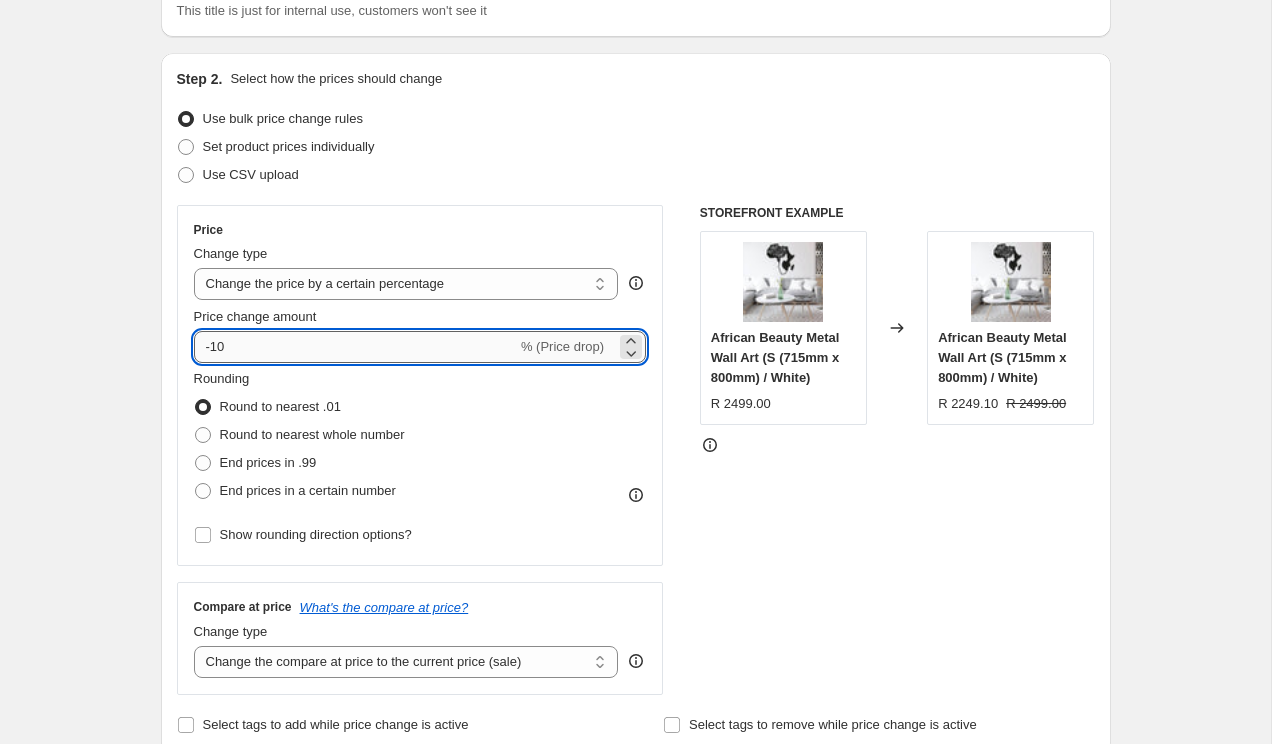 click on "-10" at bounding box center (355, 347) 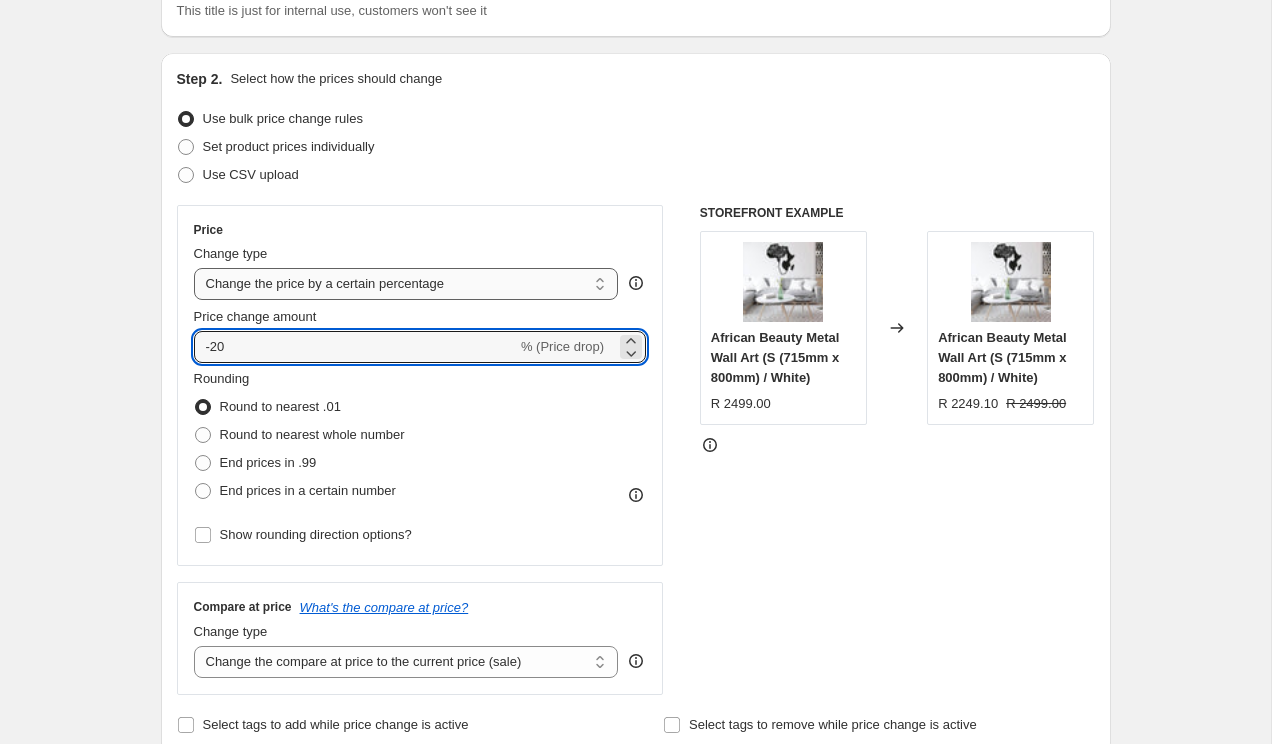 type on "-20" 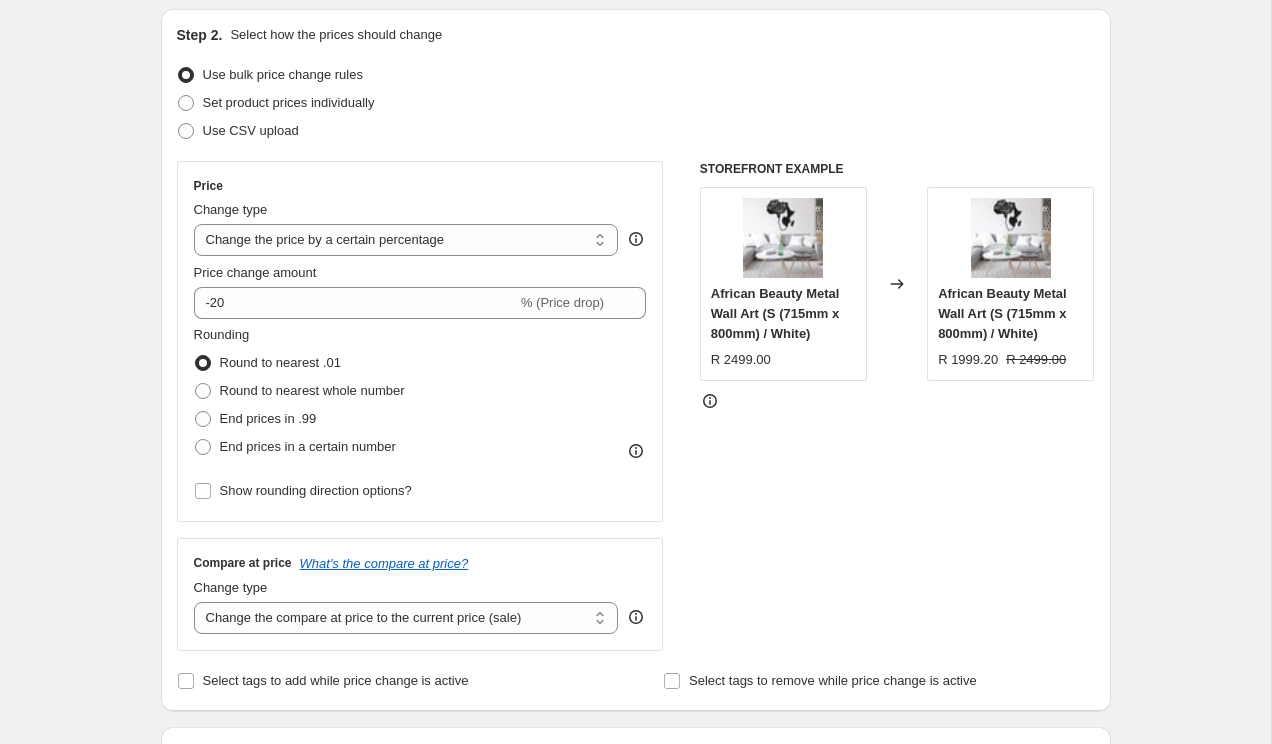 scroll, scrollTop: 212, scrollLeft: 0, axis: vertical 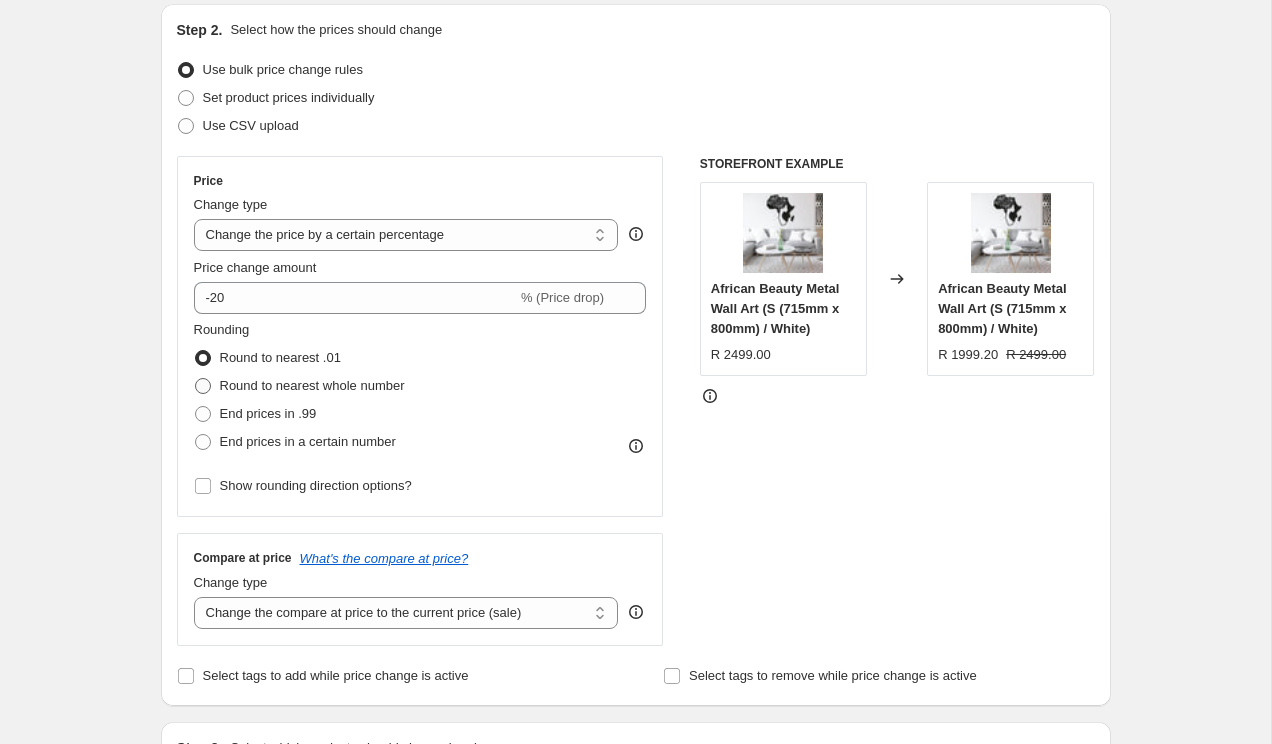 click on "Round to nearest whole number" at bounding box center (312, 385) 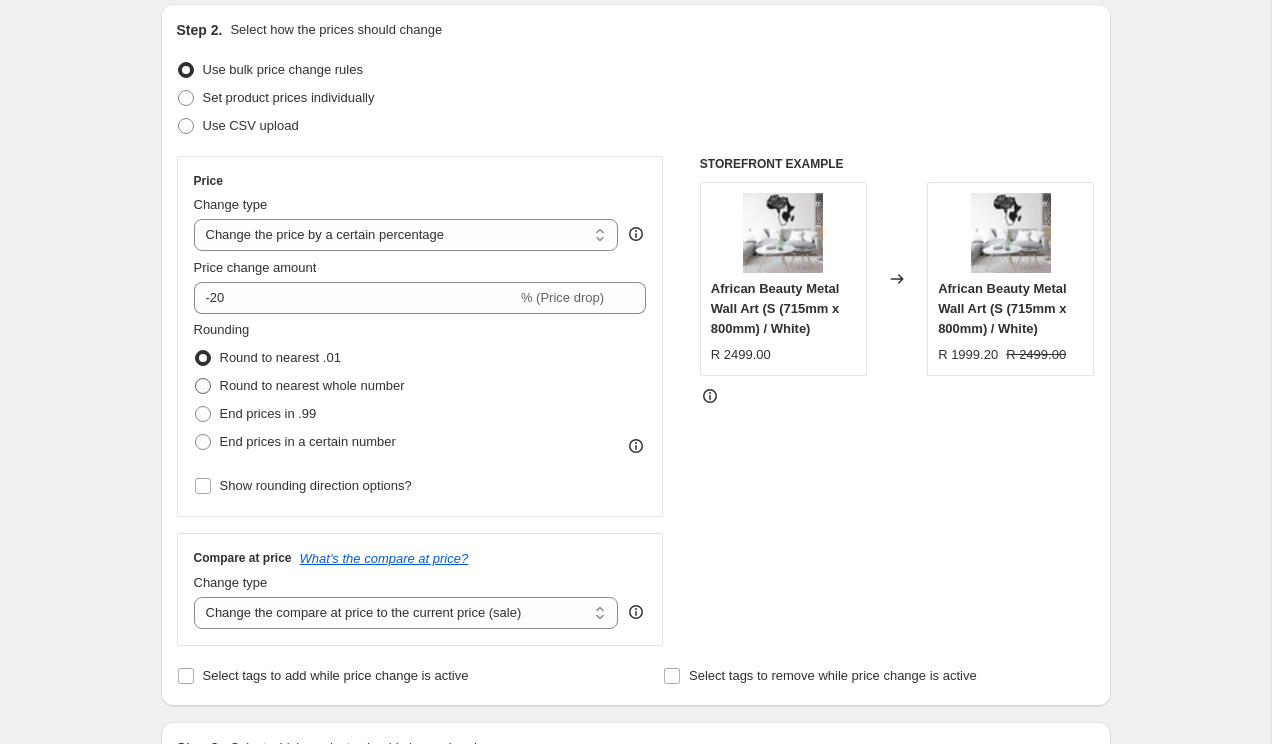 radio on "true" 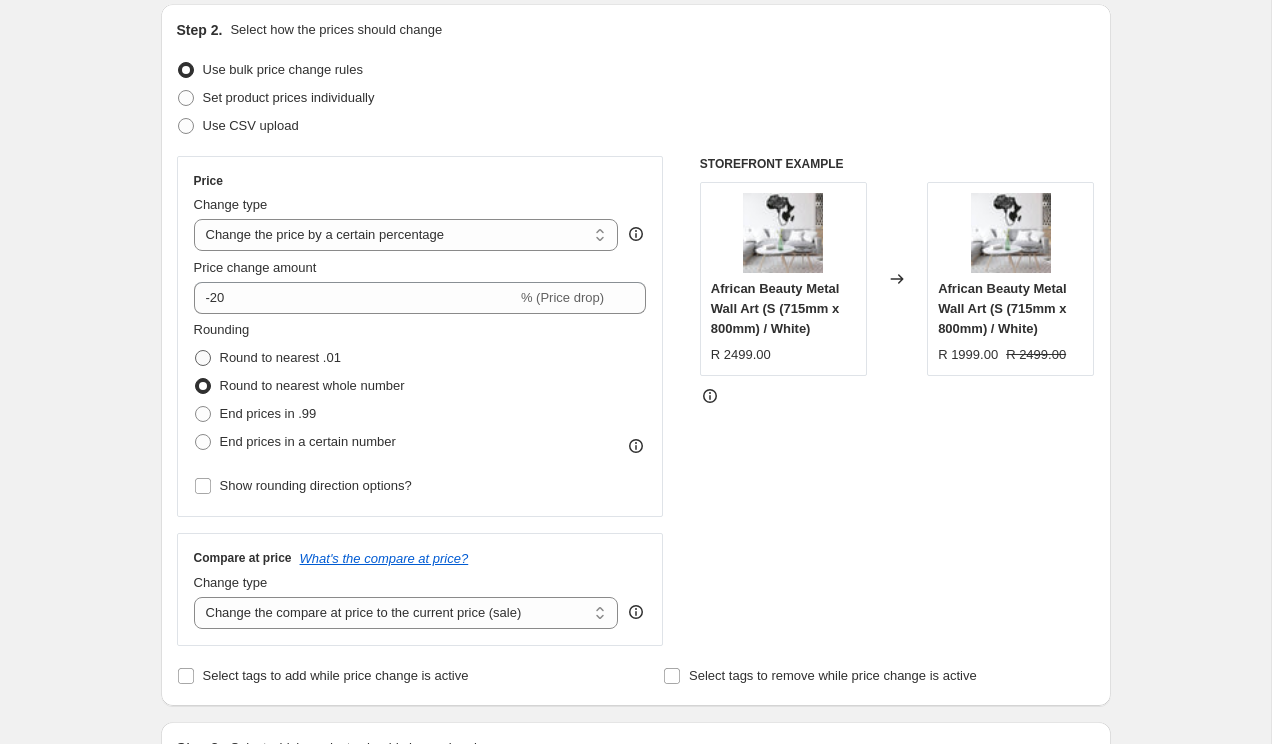 click on "Round to nearest .01" at bounding box center (280, 357) 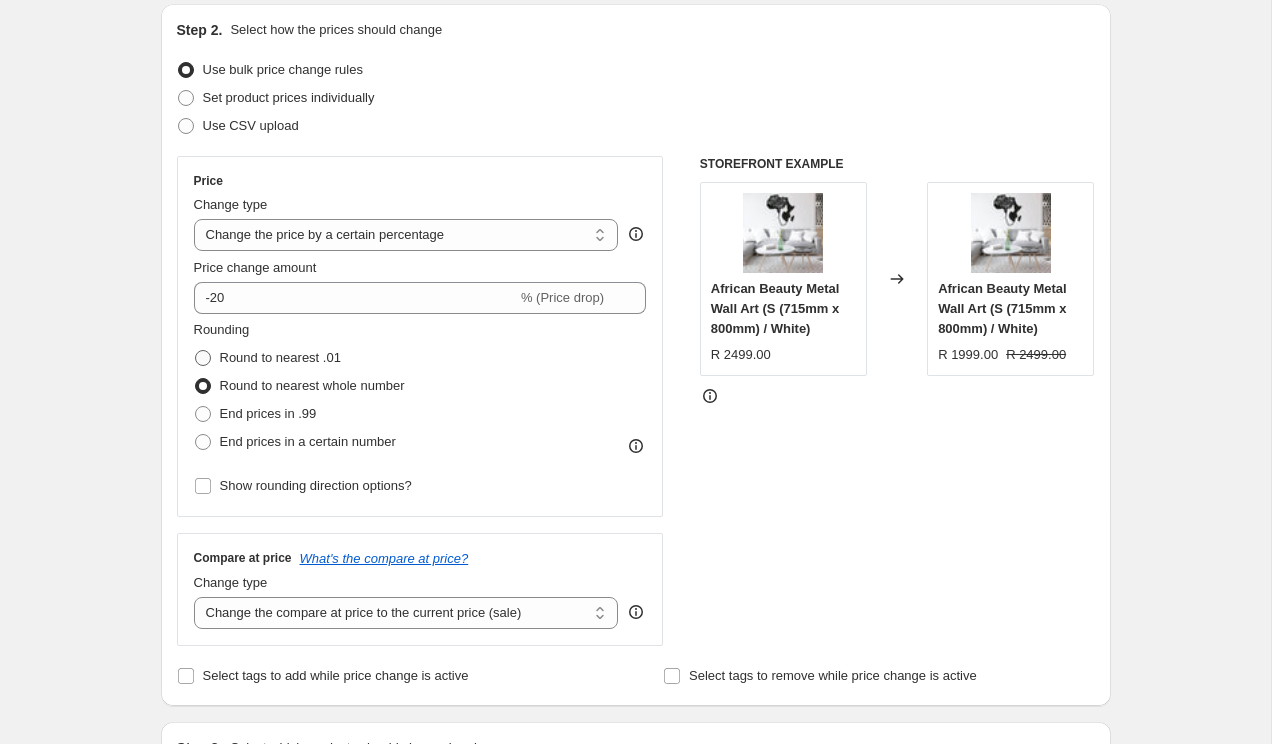 radio on "true" 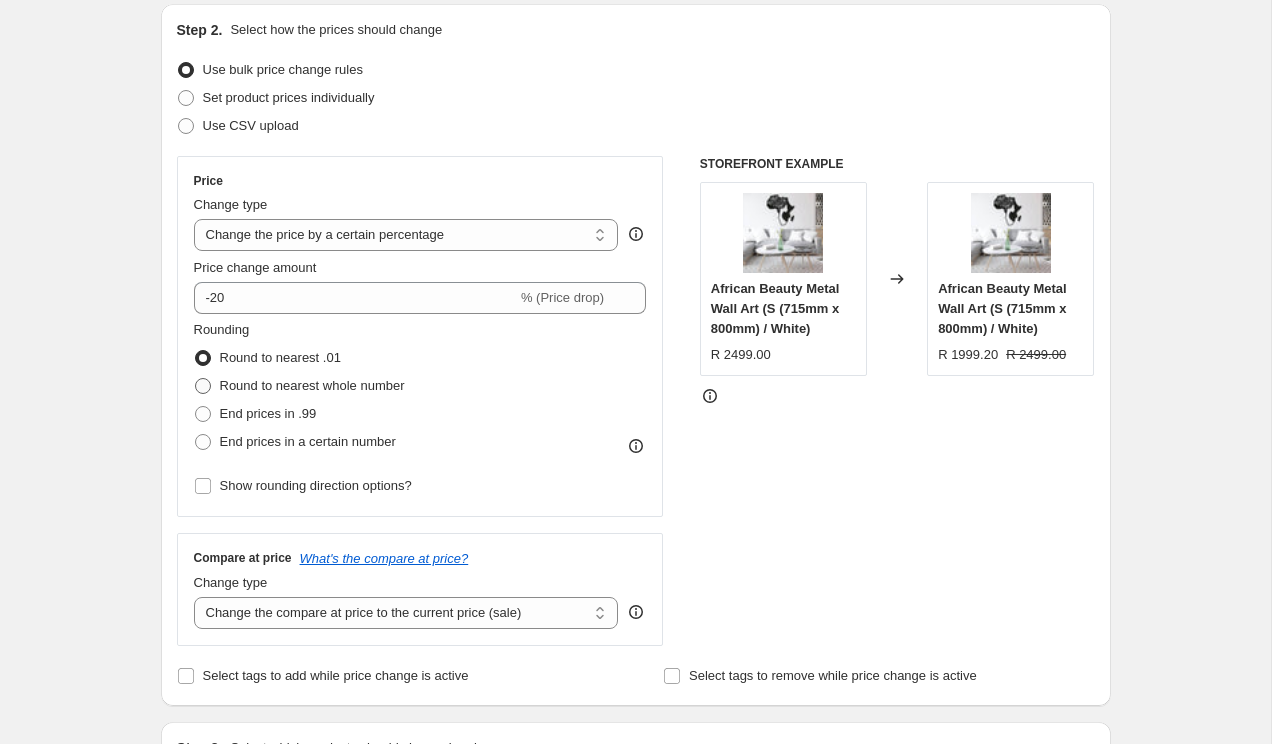click on "Round to nearest whole number" at bounding box center (312, 385) 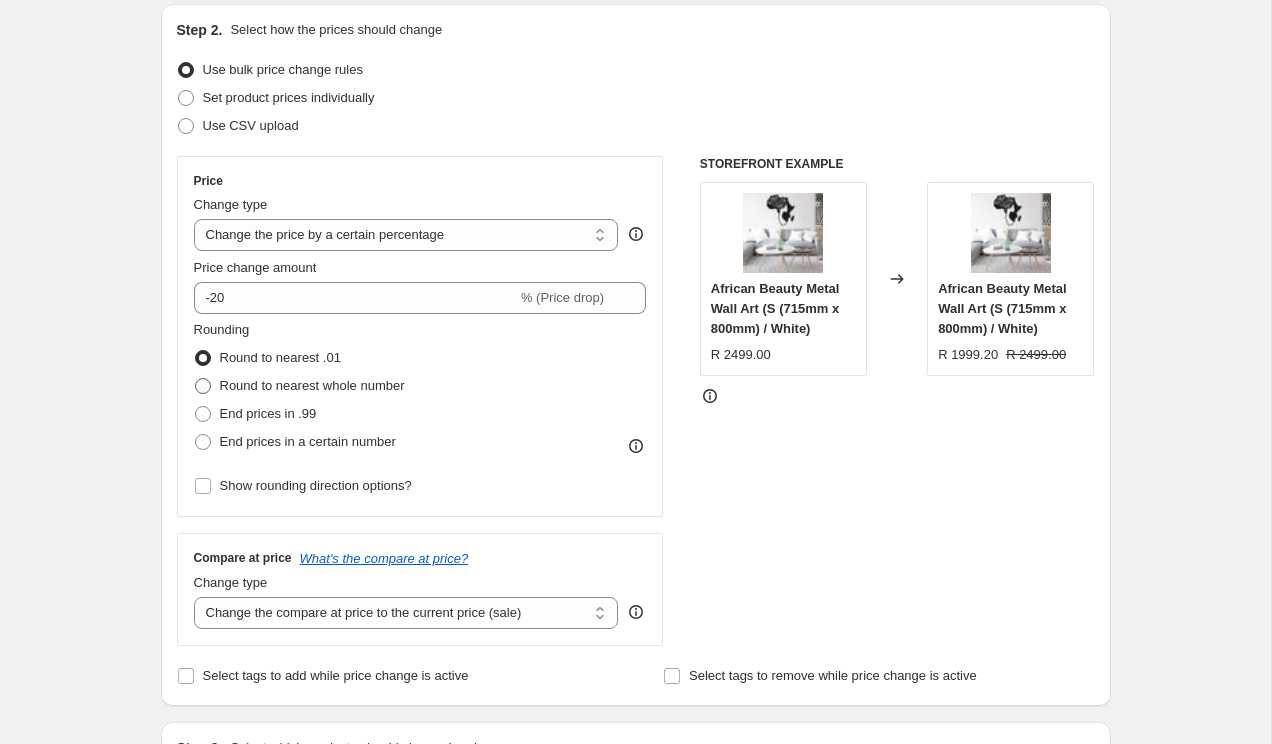 radio on "true" 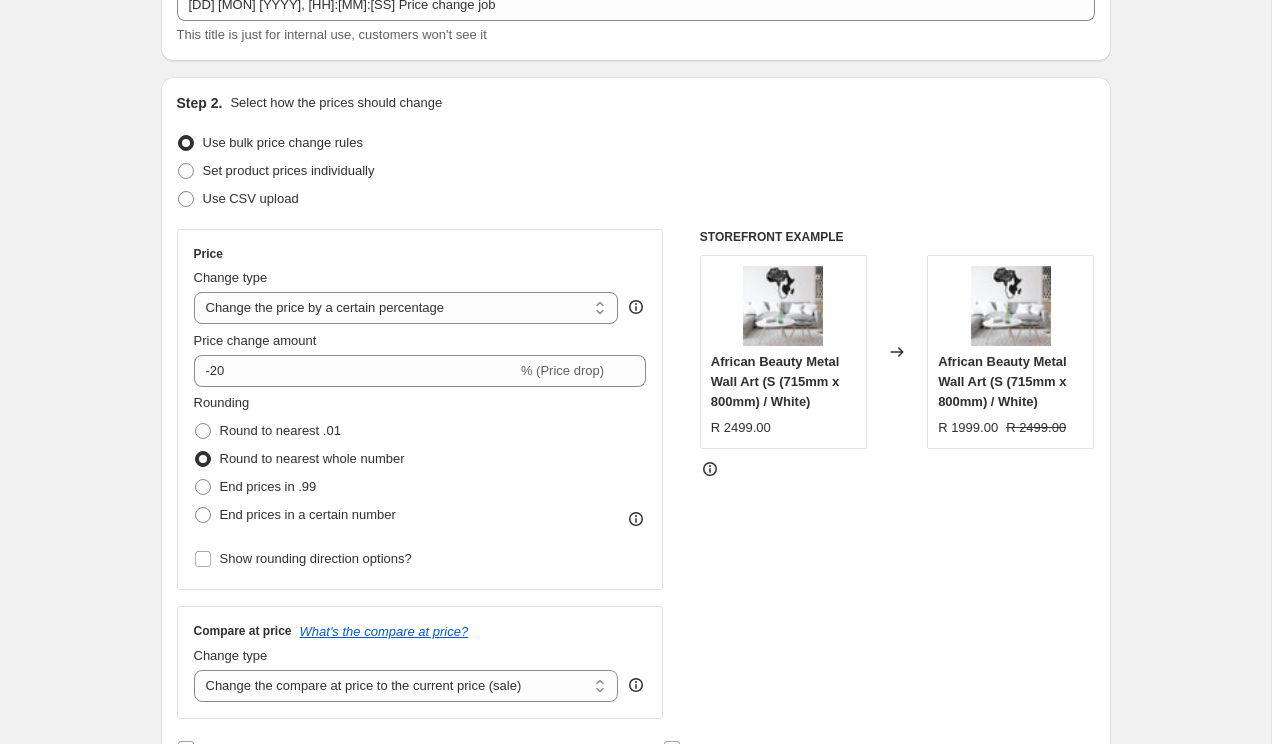 scroll, scrollTop: 280, scrollLeft: 0, axis: vertical 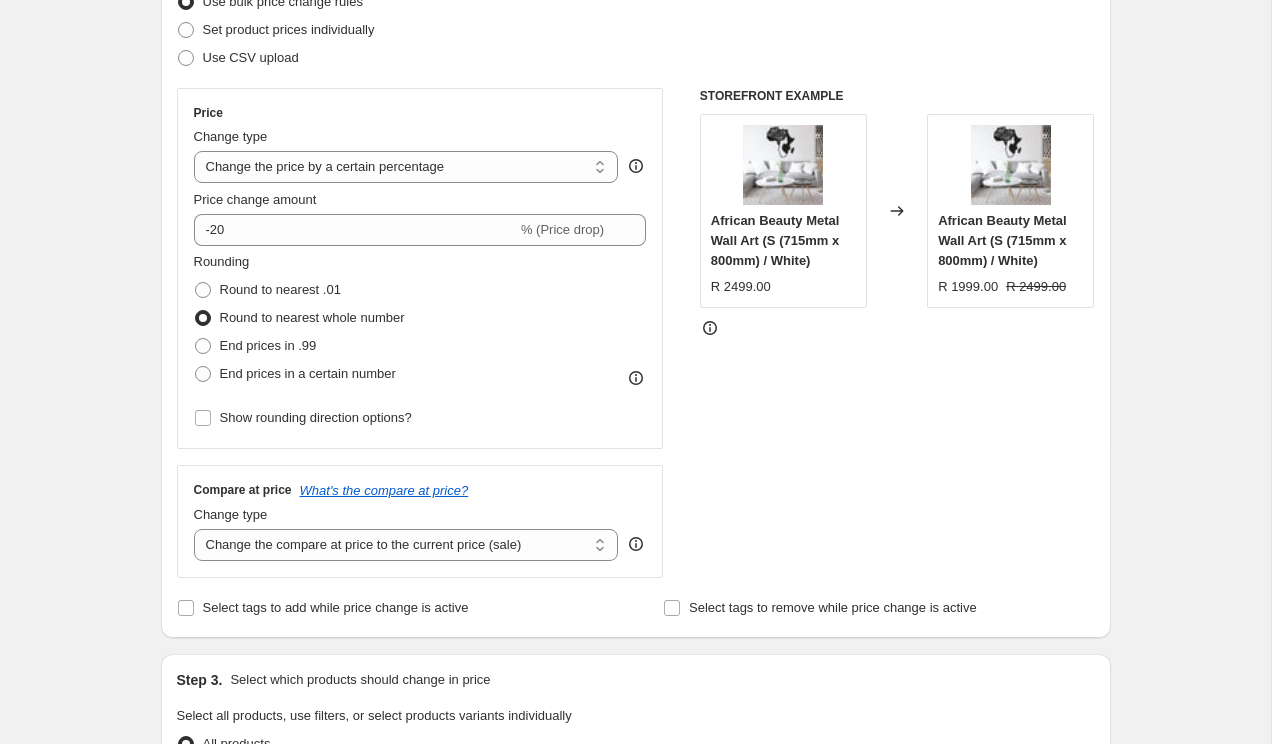 click 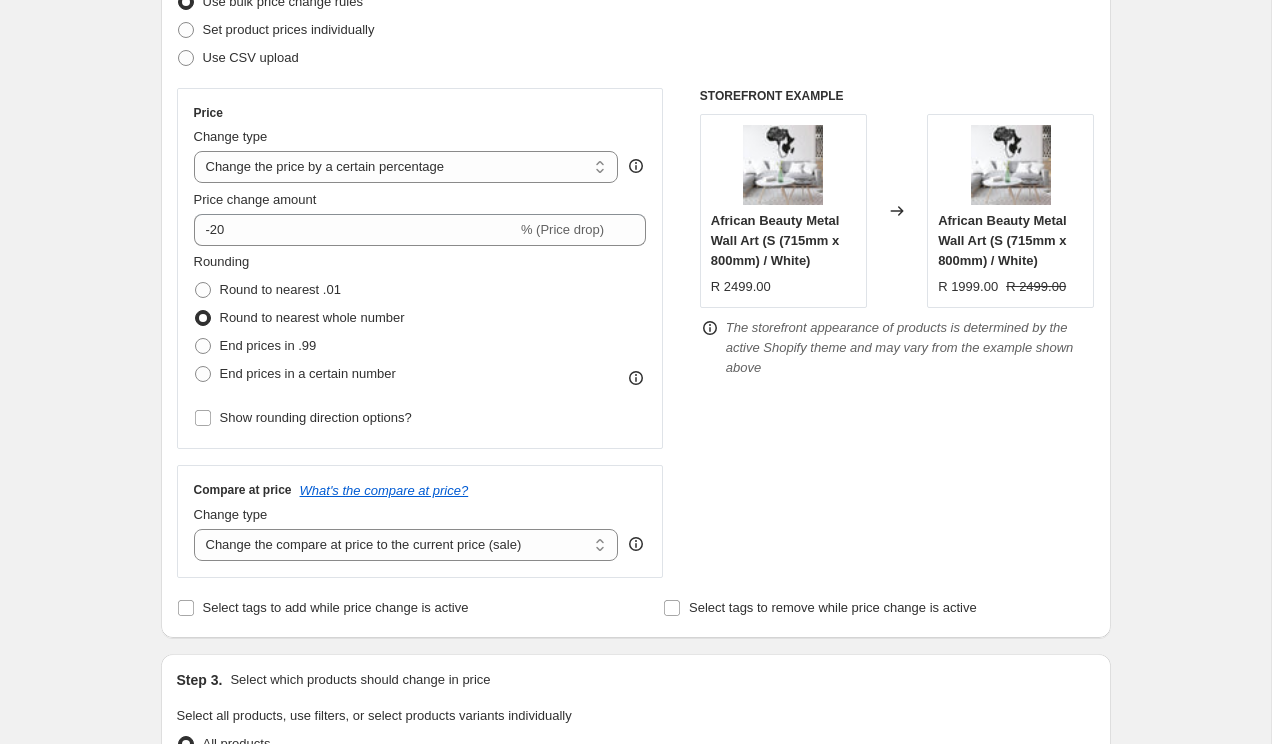 click 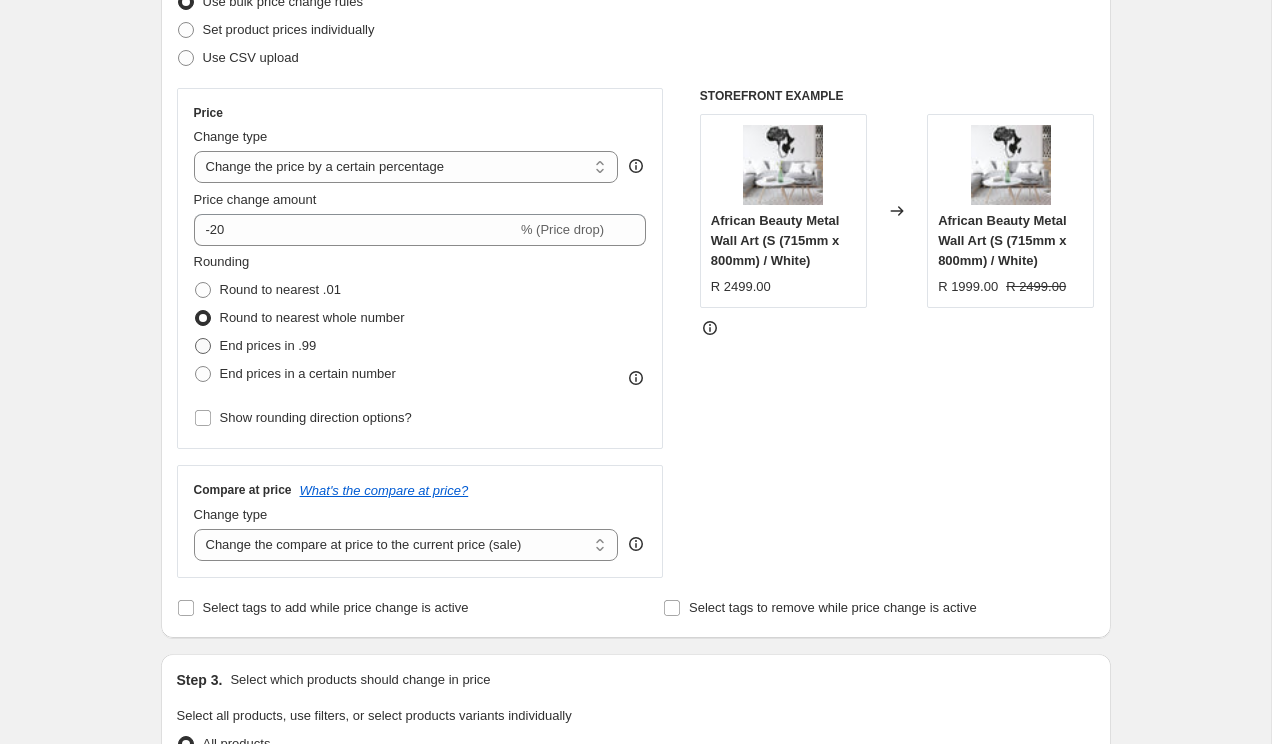click on "End prices in .99" at bounding box center (268, 345) 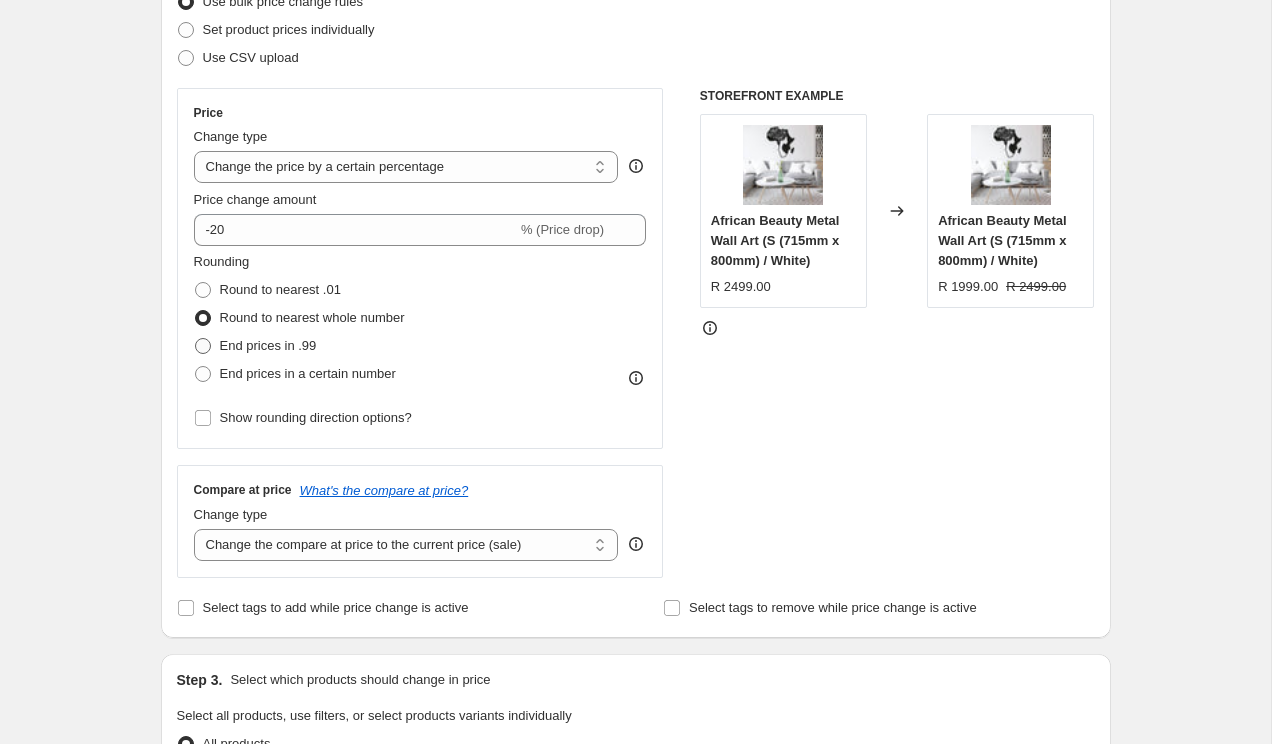 radio on "true" 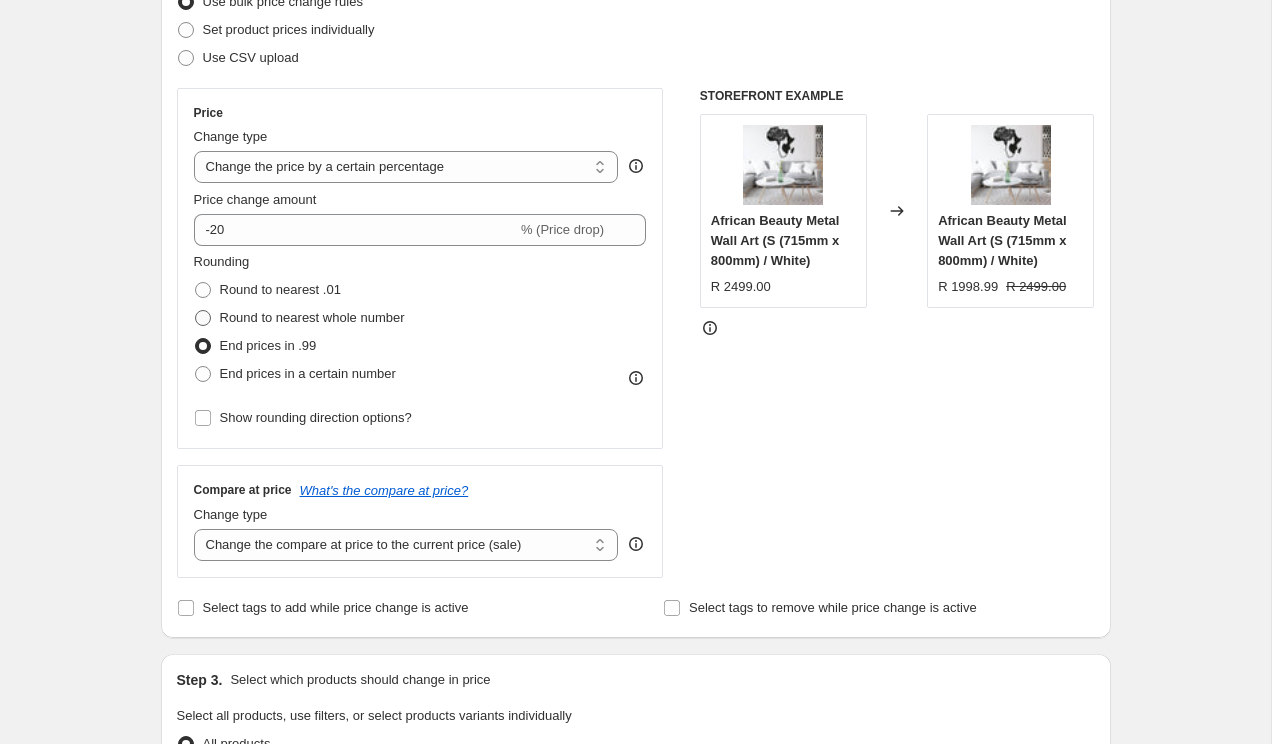click on "Round to nearest whole number" at bounding box center (312, 317) 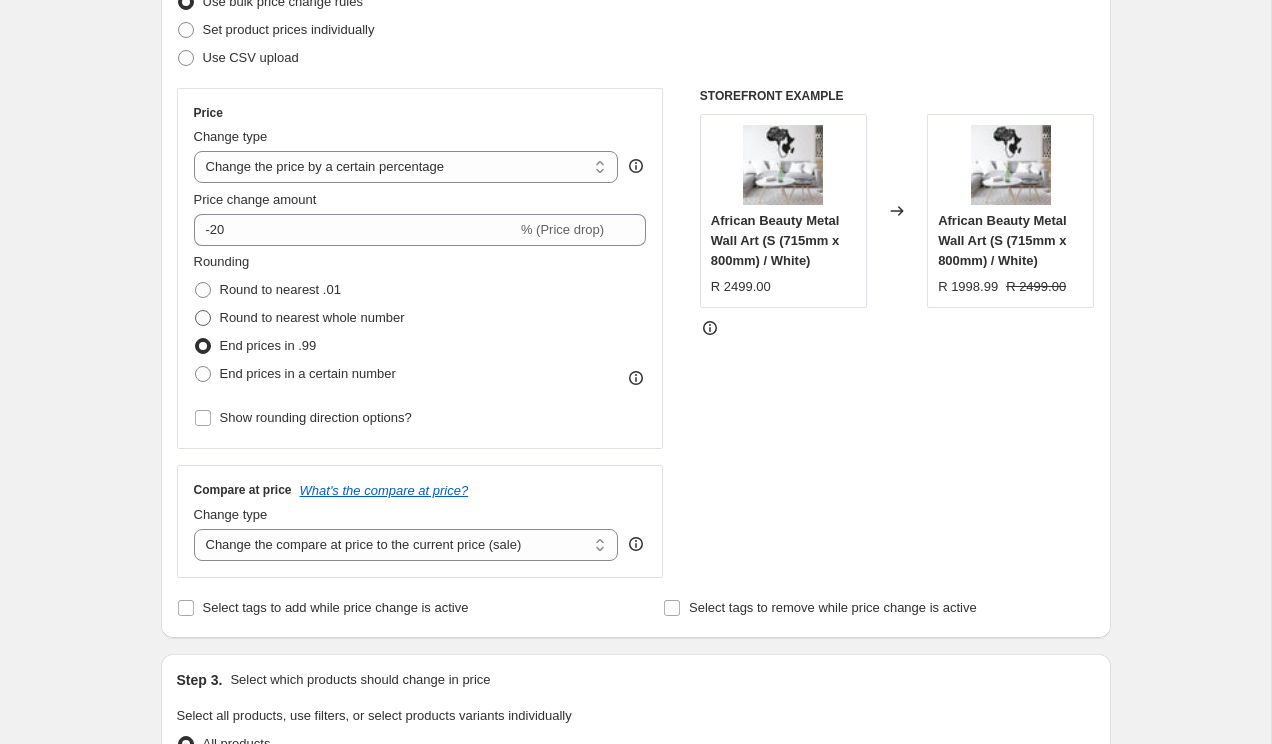 radio on "true" 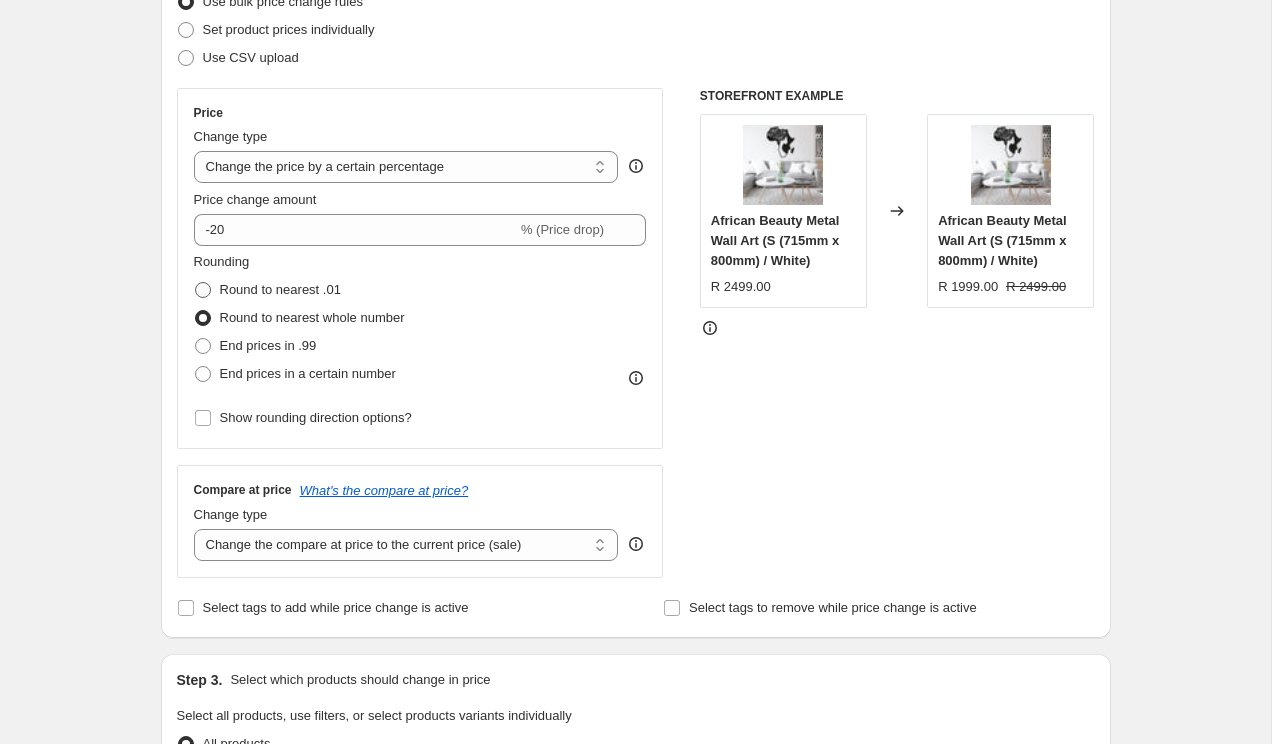 click on "Round to nearest .01" at bounding box center [280, 289] 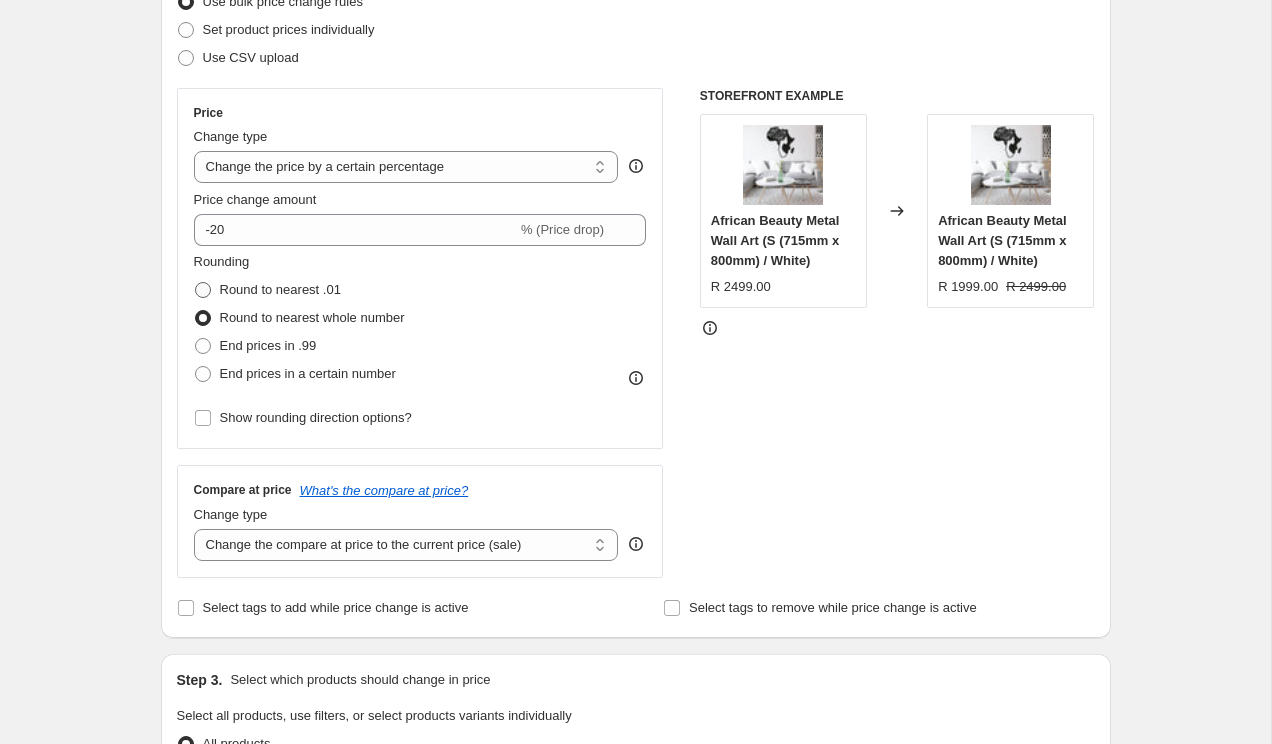 radio on "true" 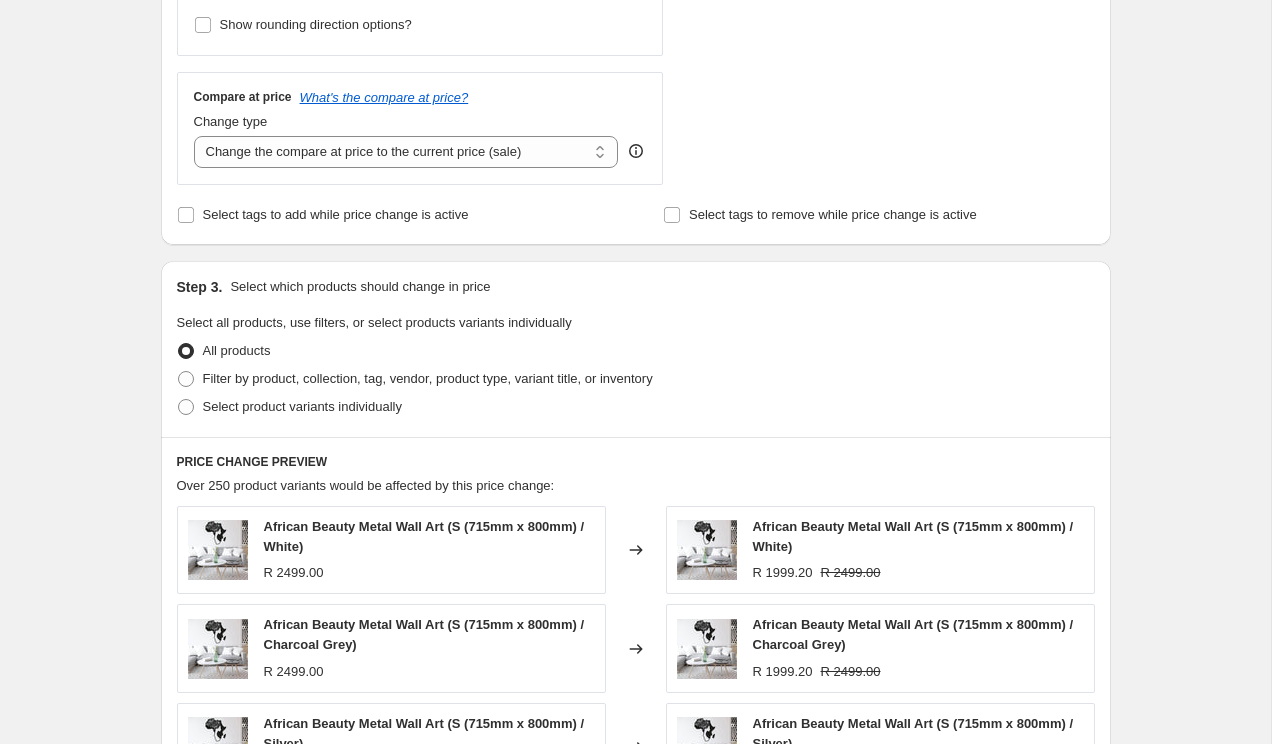 scroll, scrollTop: 737, scrollLeft: 0, axis: vertical 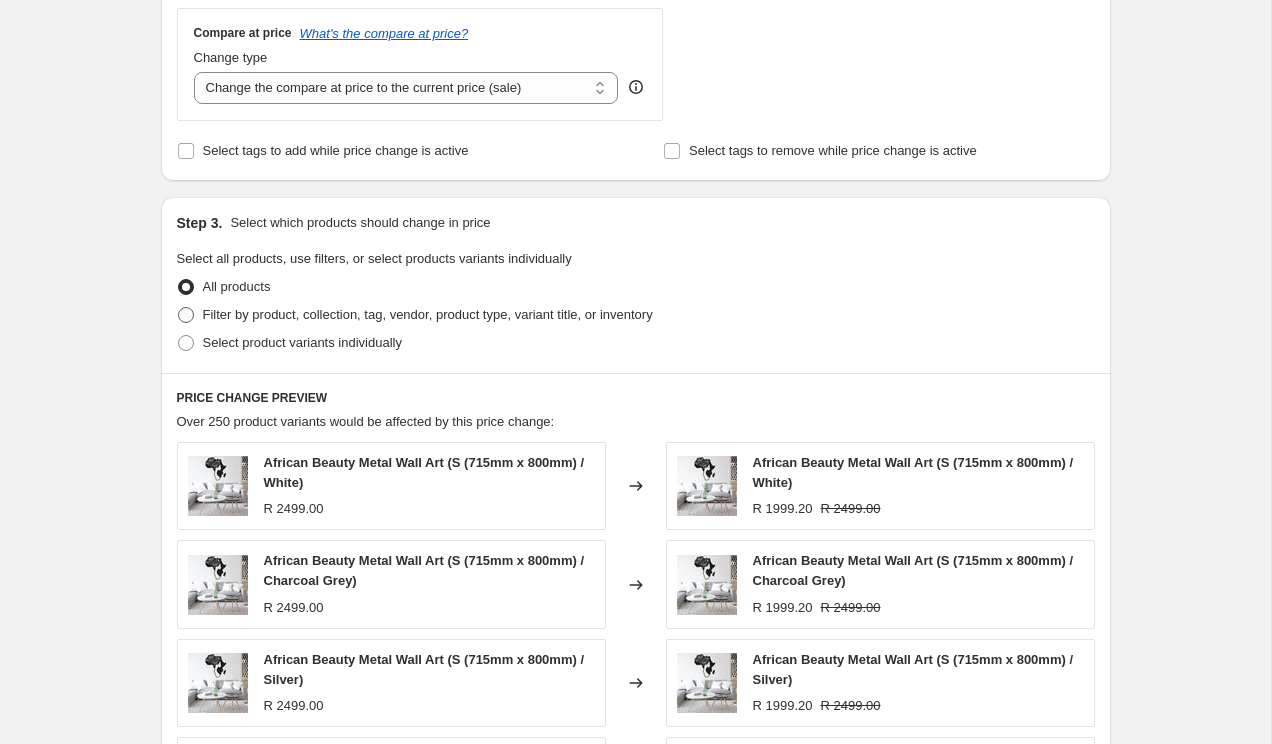 click on "Filter by product, collection, tag, vendor, product type, variant title, or inventory" at bounding box center [428, 314] 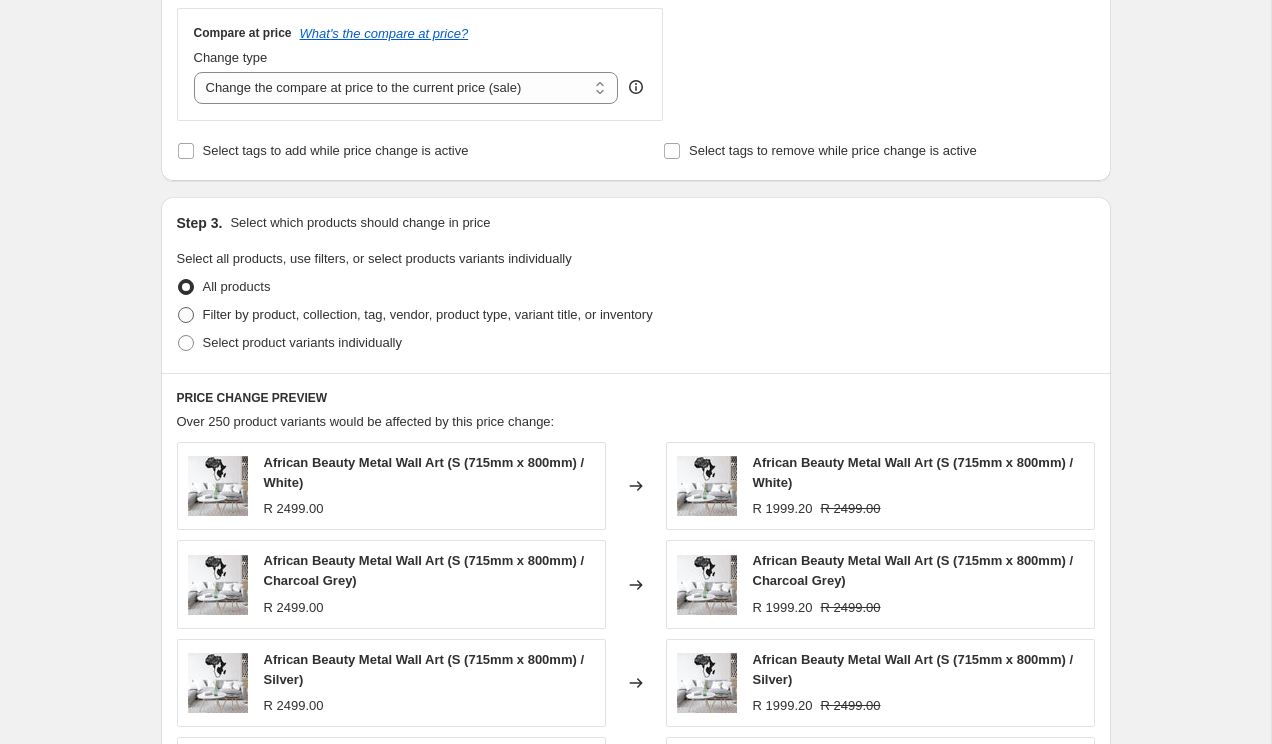 radio on "true" 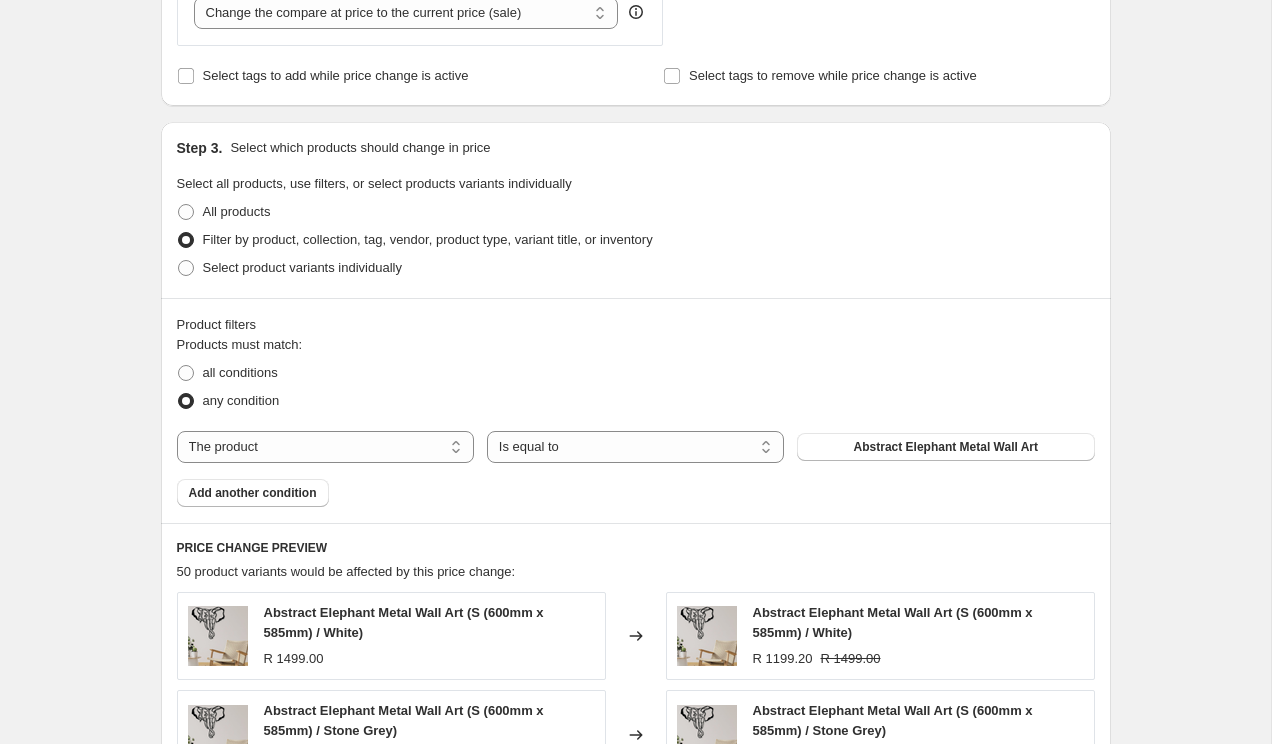 scroll, scrollTop: 814, scrollLeft: 0, axis: vertical 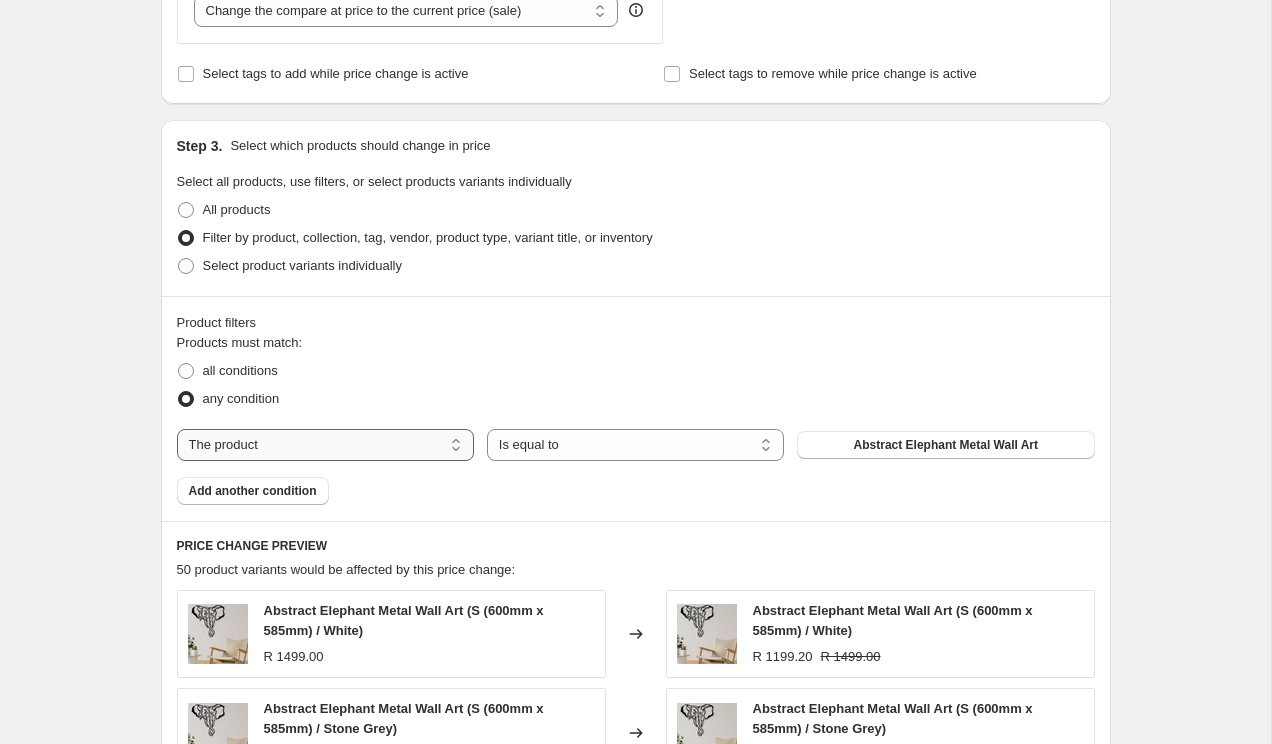 click on "The product The product's collection The product's tag The product's vendor The product's status The variant's title Inventory quantity" at bounding box center (325, 445) 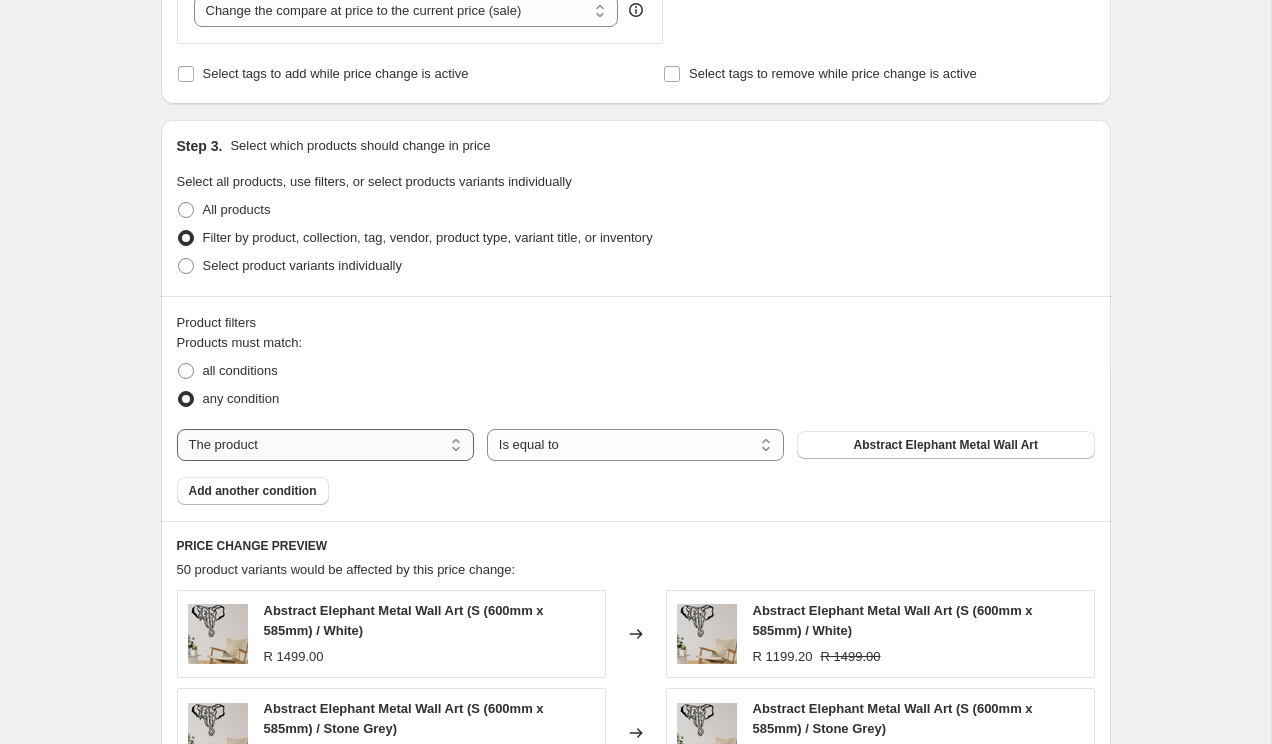 select on "collection" 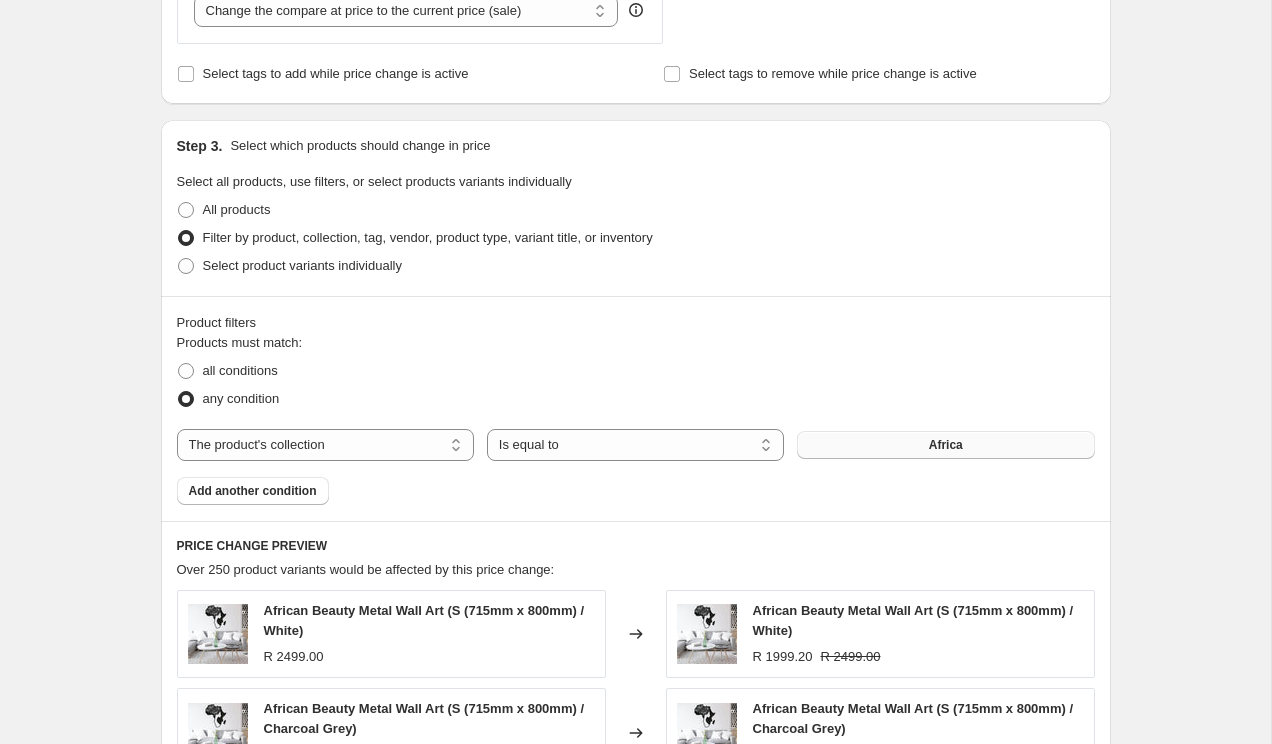 click on "Africa" at bounding box center [945, 445] 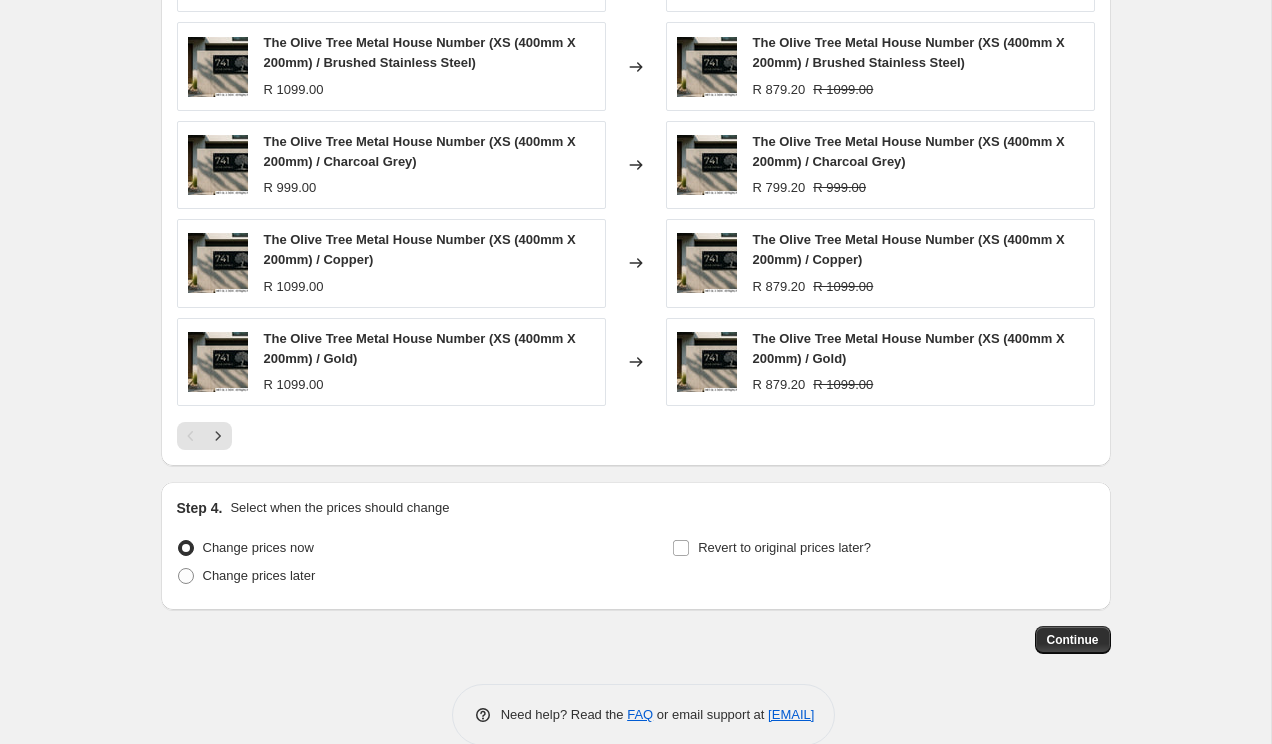 scroll, scrollTop: 1512, scrollLeft: 0, axis: vertical 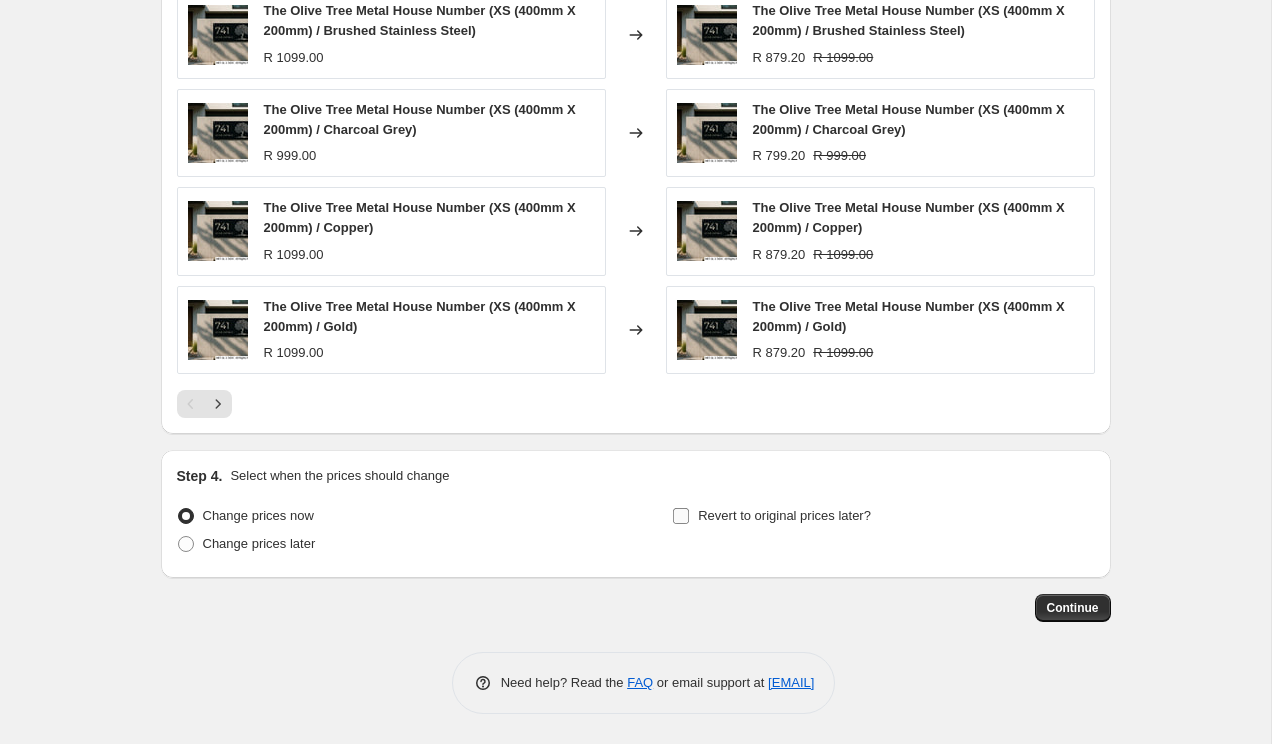 click on "Revert to original prices later?" at bounding box center [681, 516] 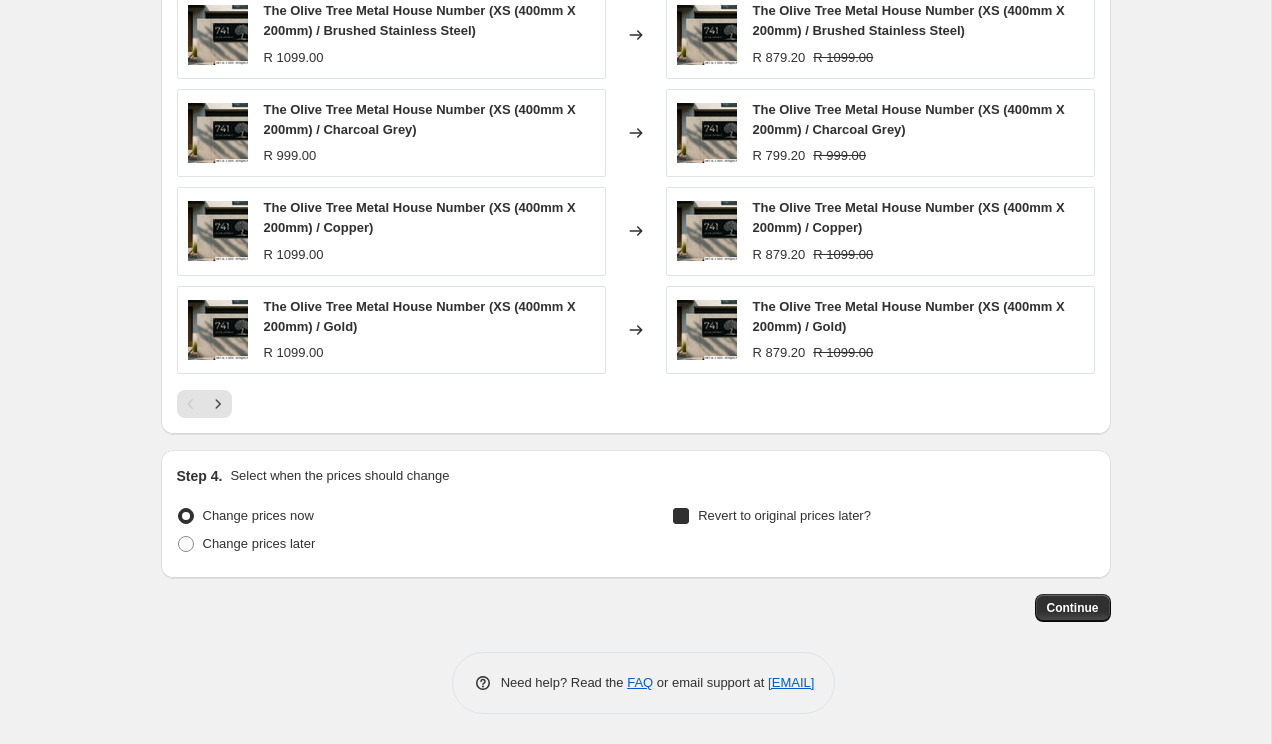checkbox on "true" 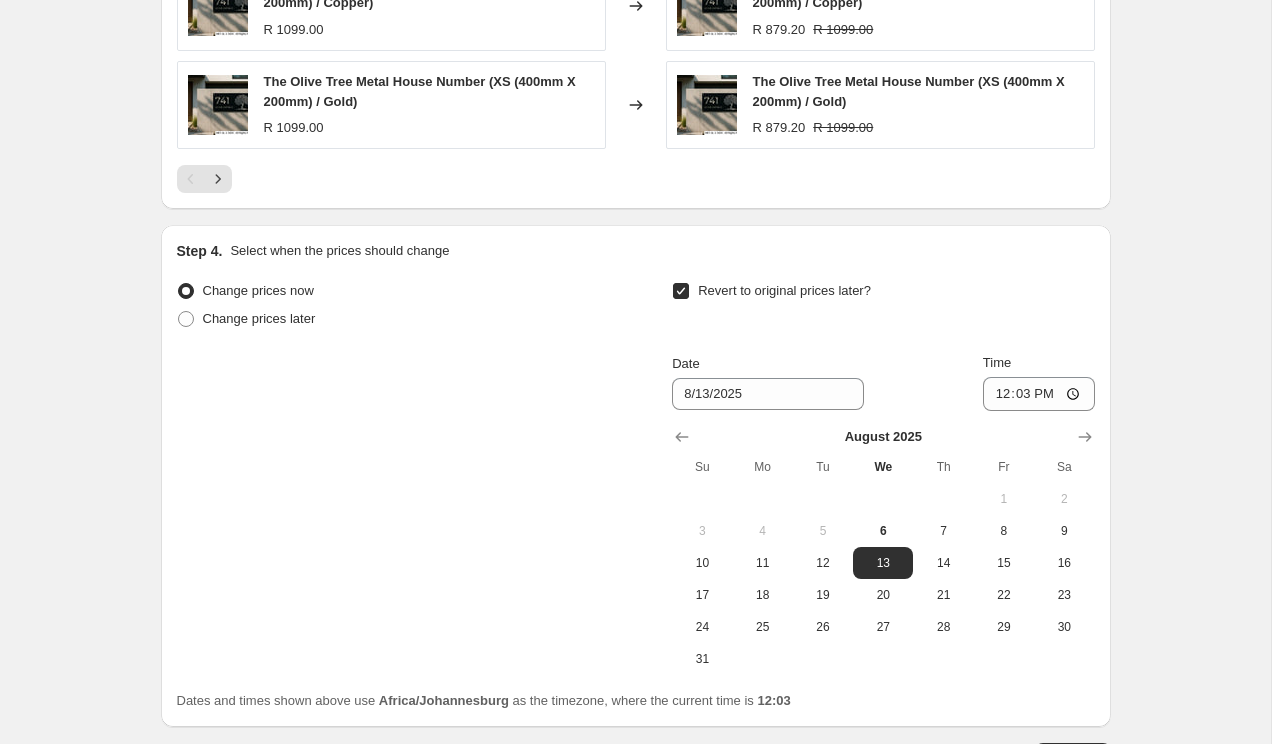 scroll, scrollTop: 1838, scrollLeft: 0, axis: vertical 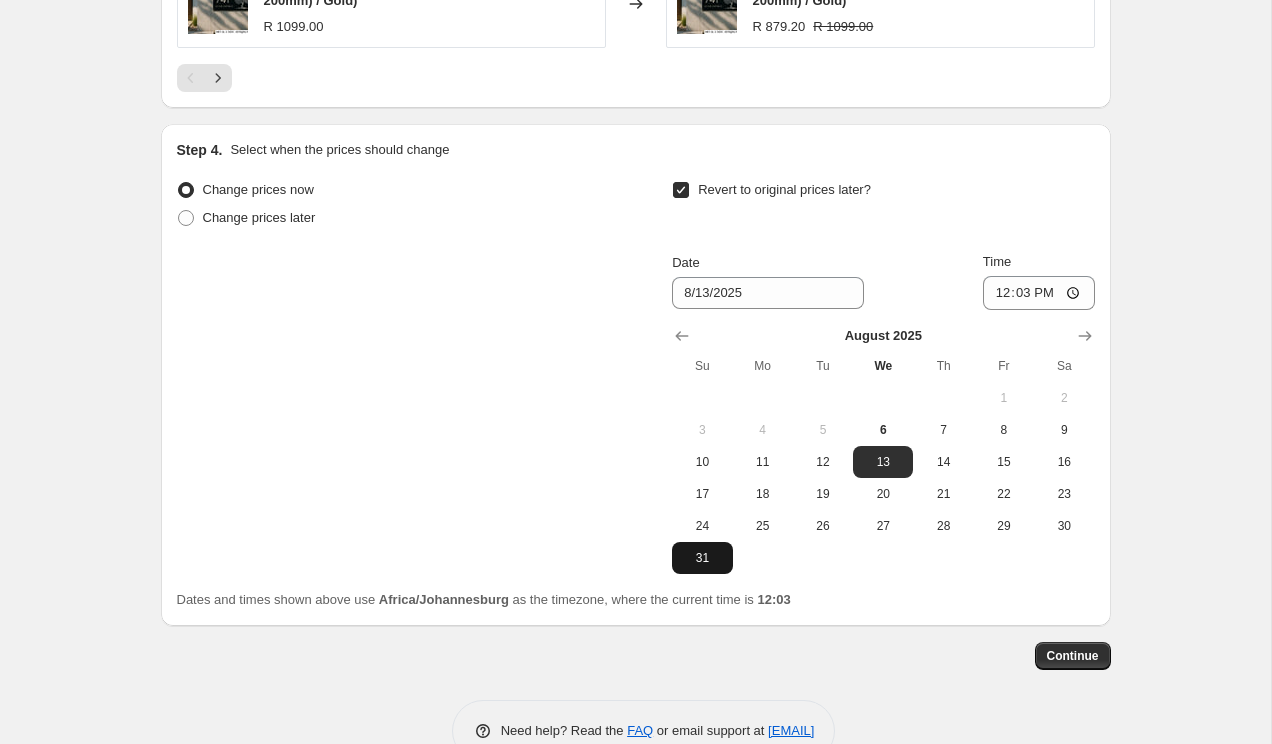 click on "31" at bounding box center [702, 558] 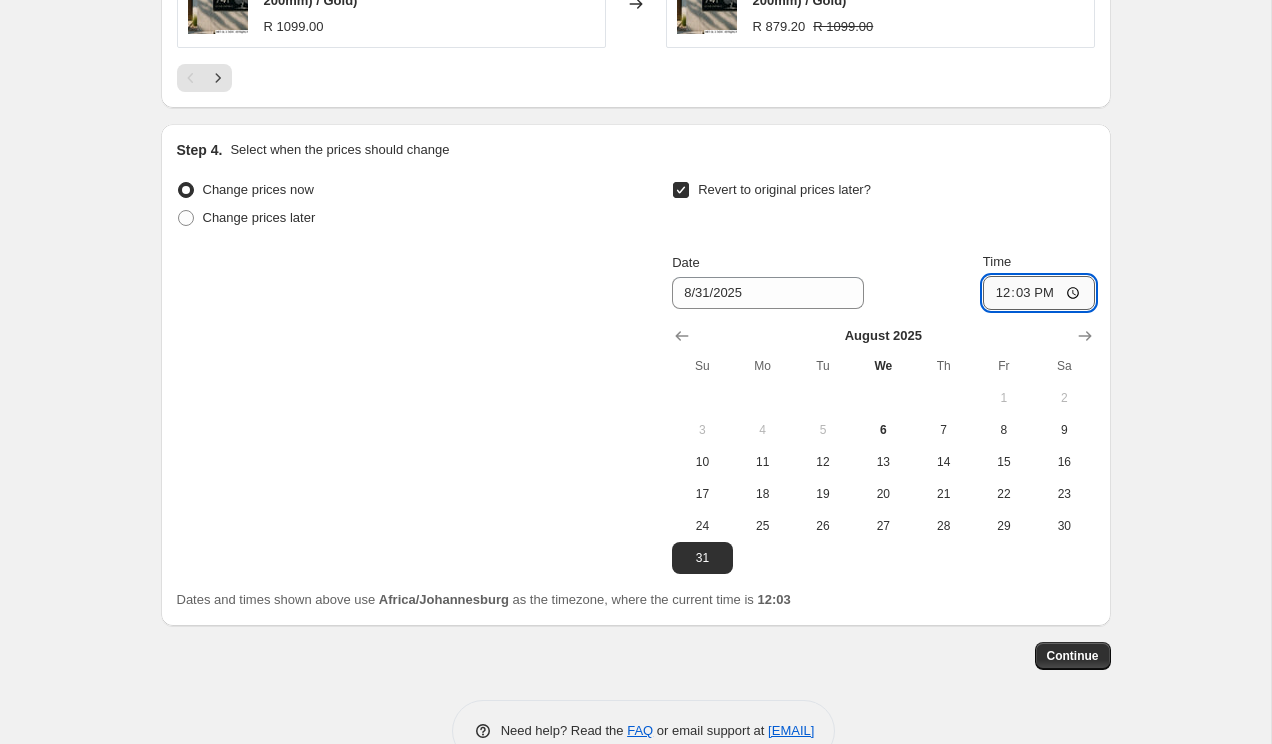click on "12:03" at bounding box center [1039, 293] 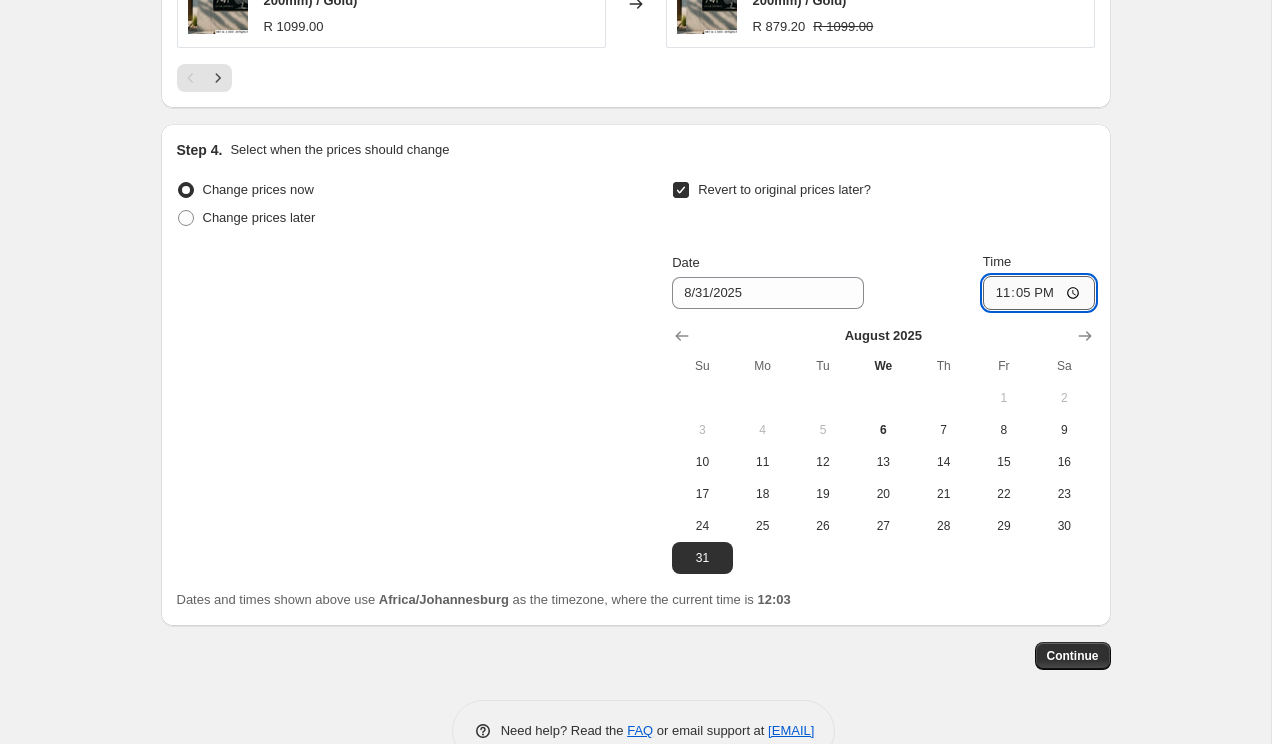 type on "23:55" 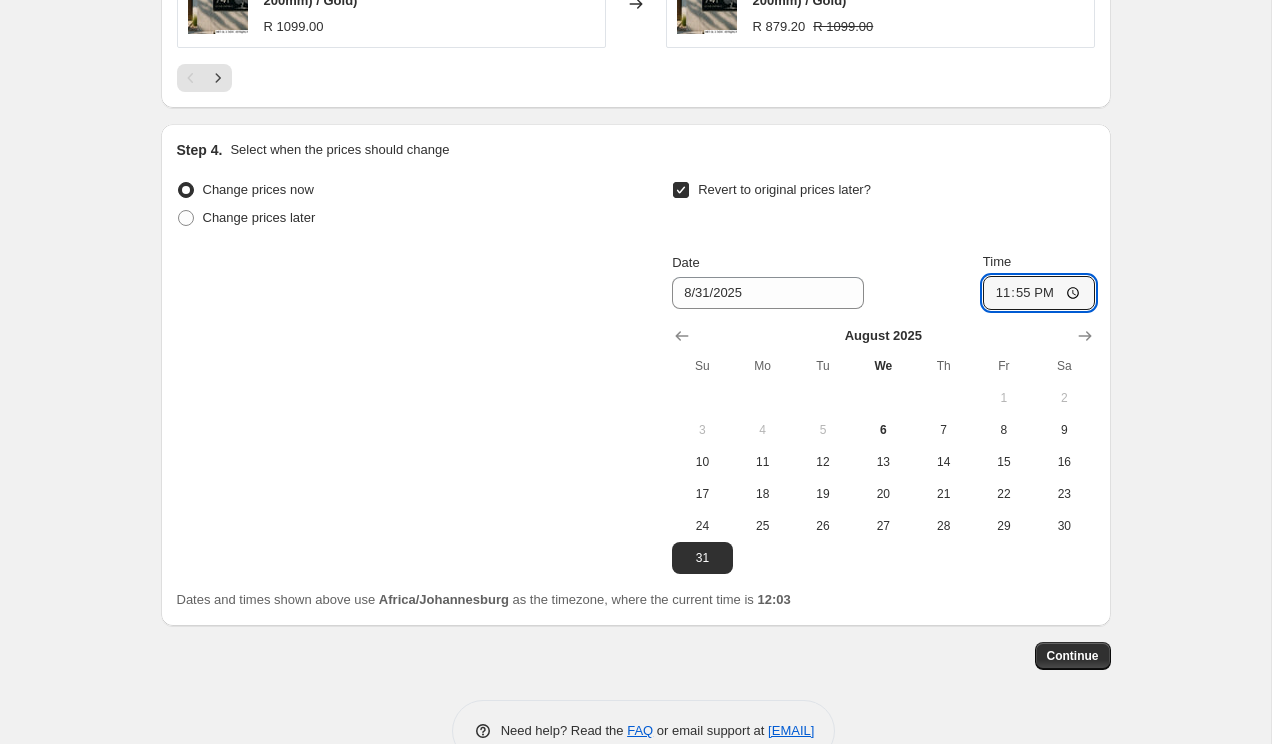 click on "Revert to original prices later?" at bounding box center [883, 206] 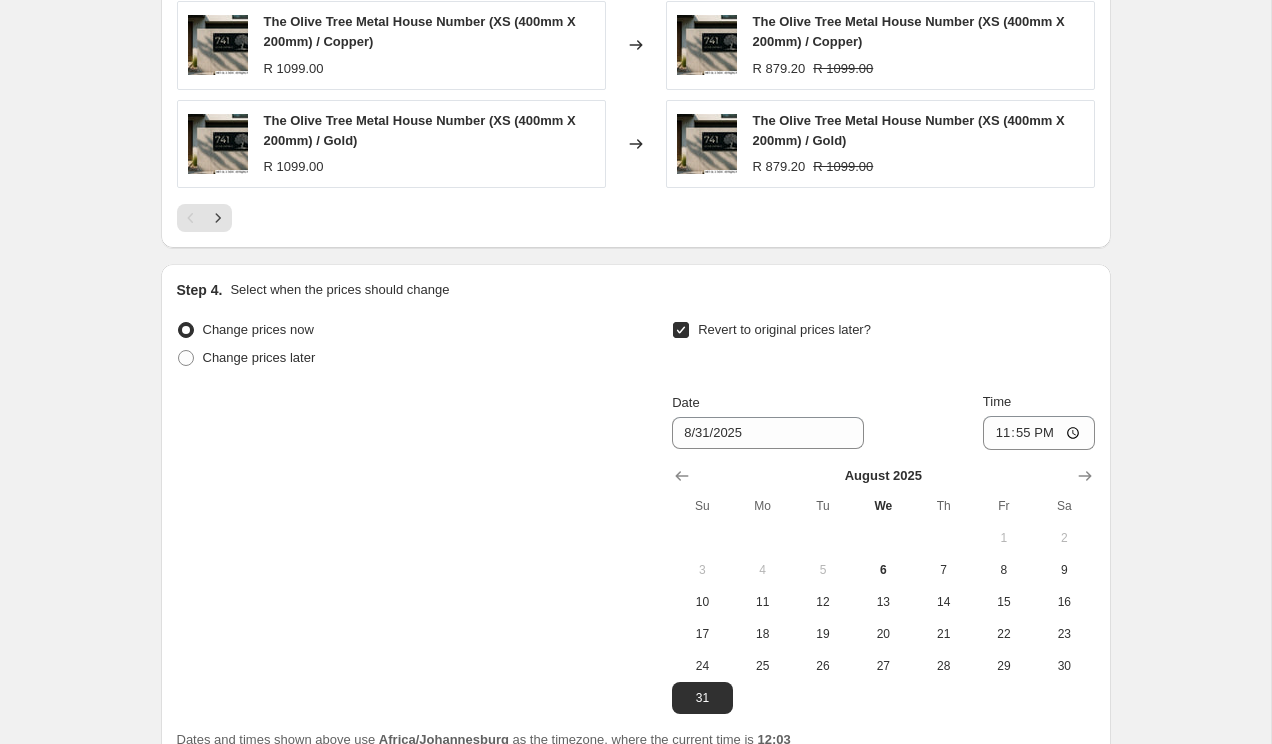scroll, scrollTop: 1886, scrollLeft: 0, axis: vertical 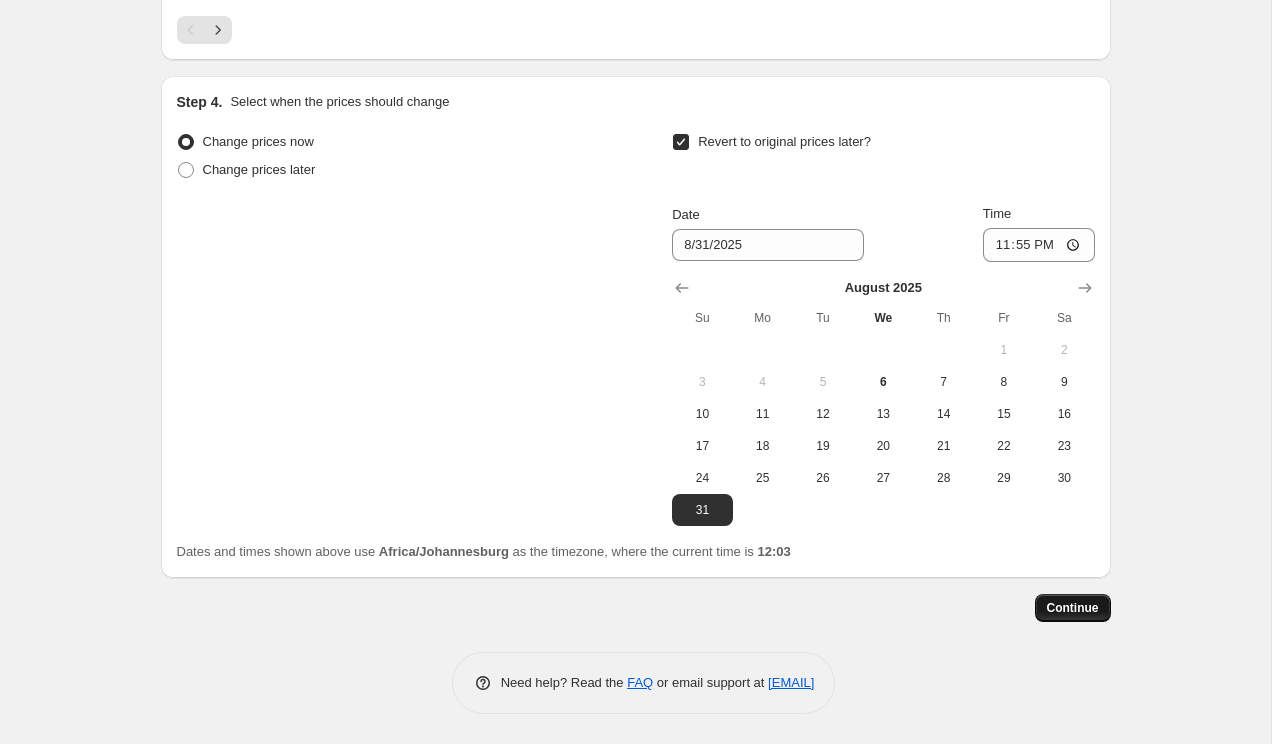 click on "Continue" at bounding box center (1073, 608) 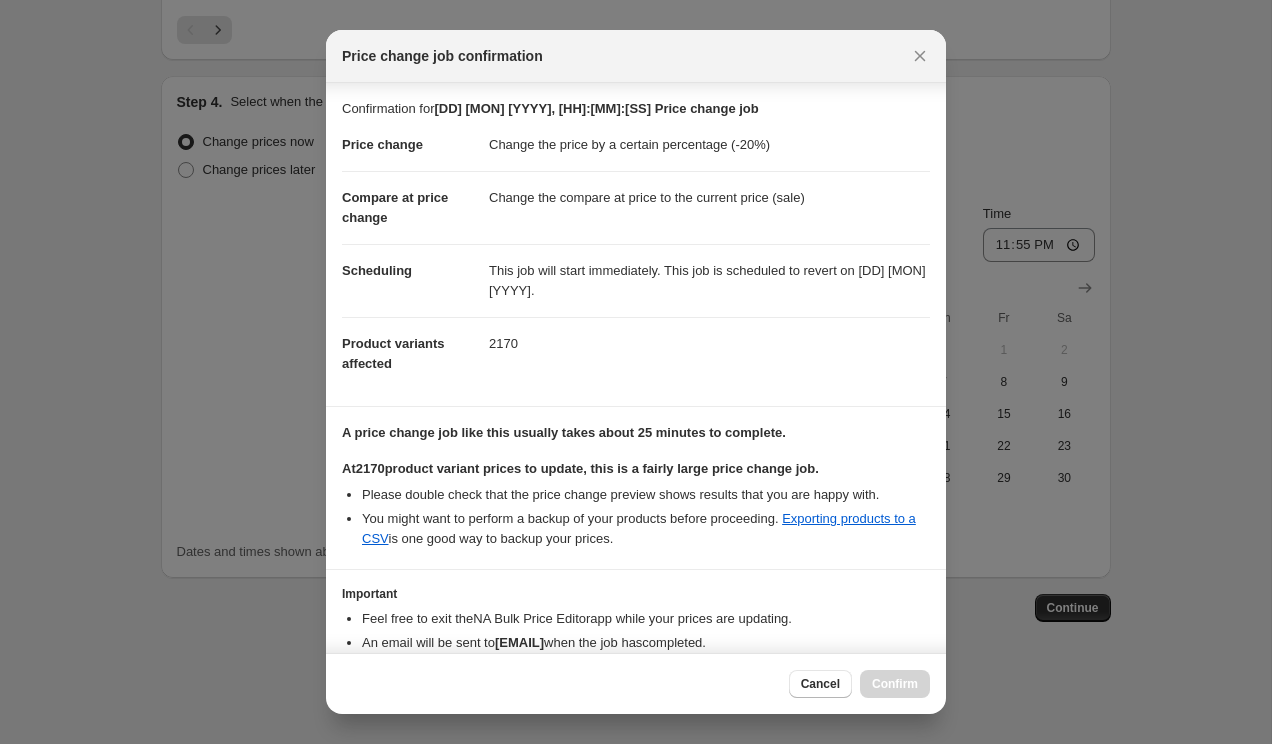 scroll, scrollTop: 105, scrollLeft: 0, axis: vertical 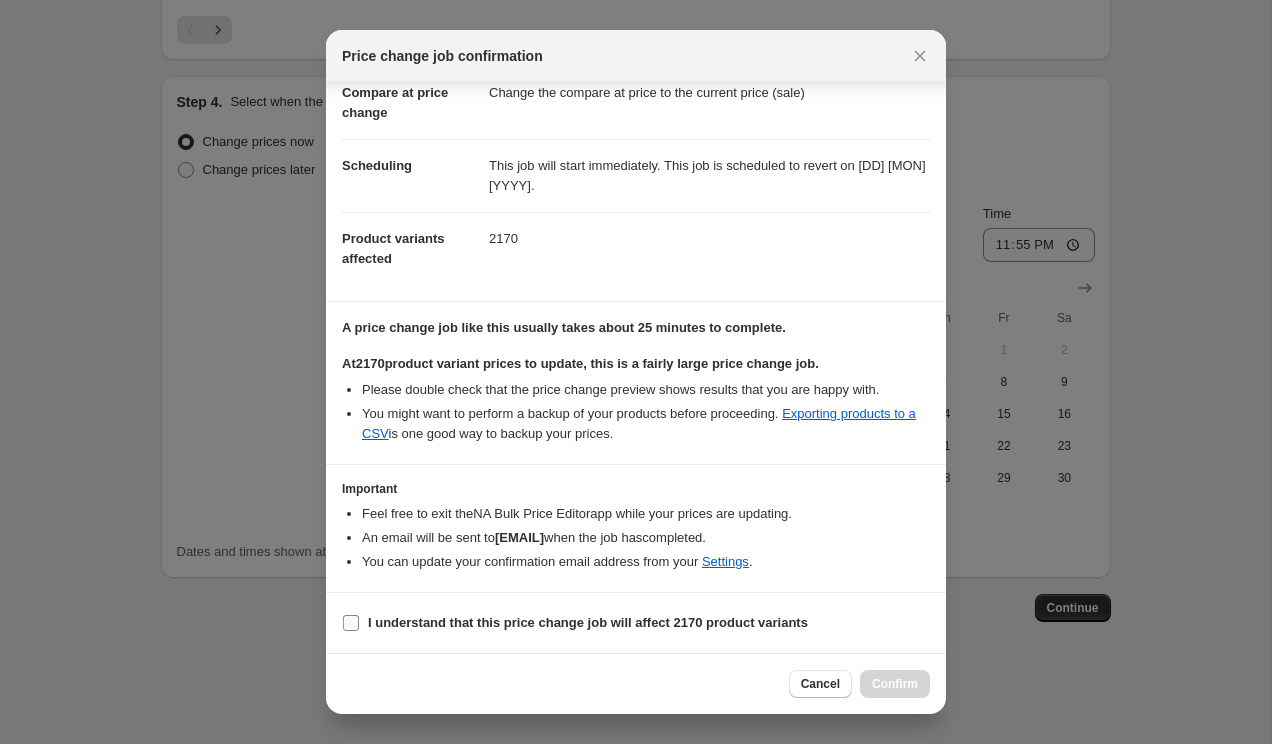 click on "I understand that this price change job will affect 2170 product variants" at bounding box center (588, 622) 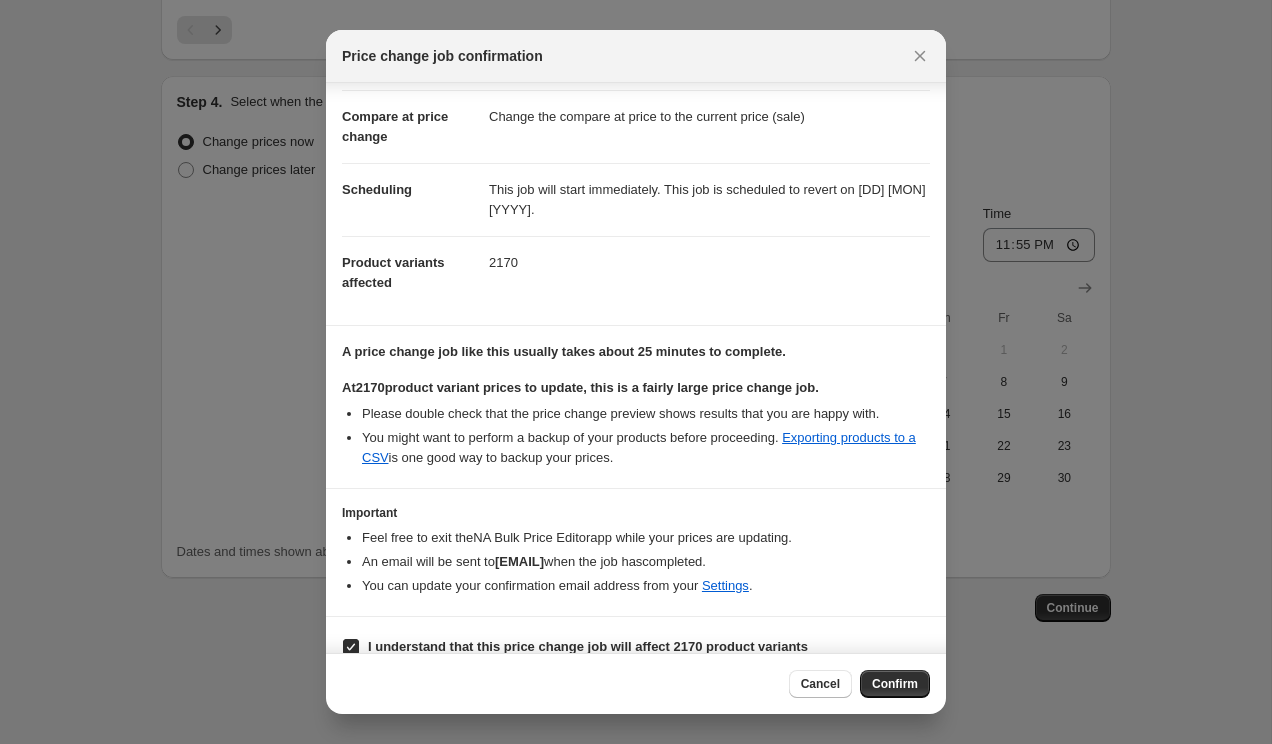 scroll, scrollTop: 105, scrollLeft: 0, axis: vertical 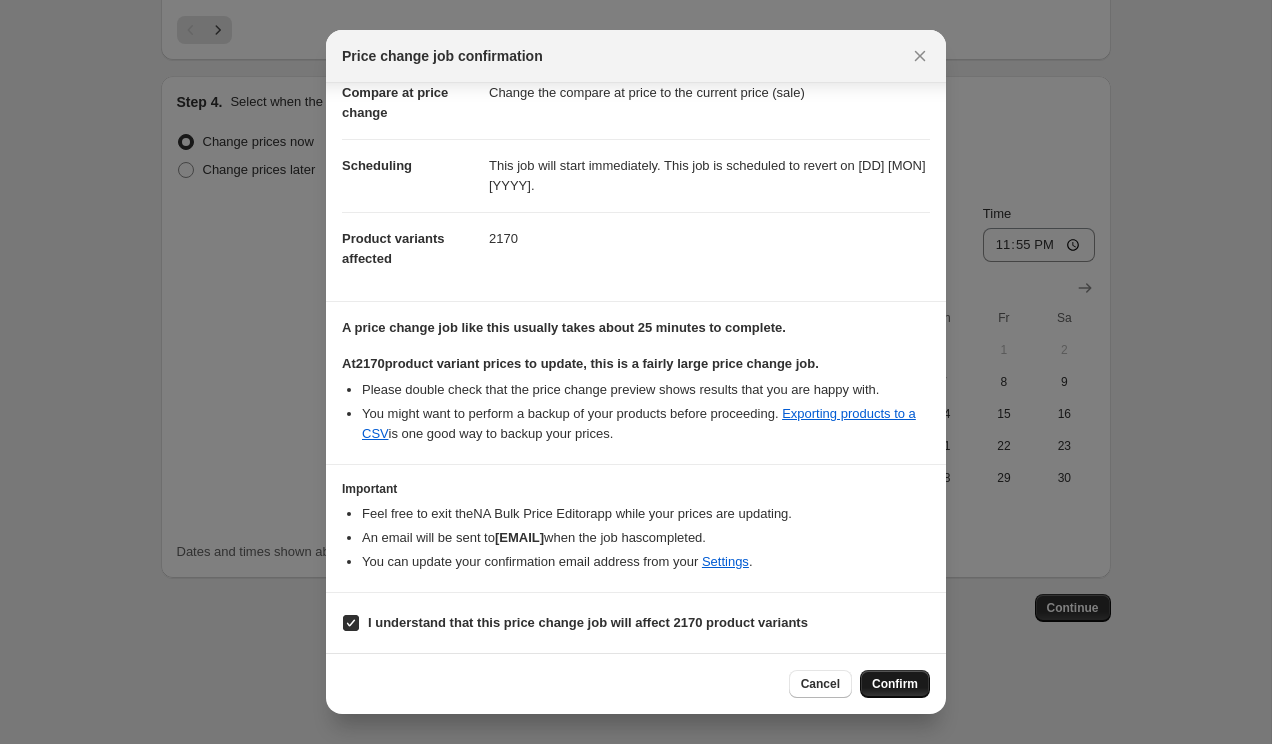 click on "Confirm" at bounding box center [895, 684] 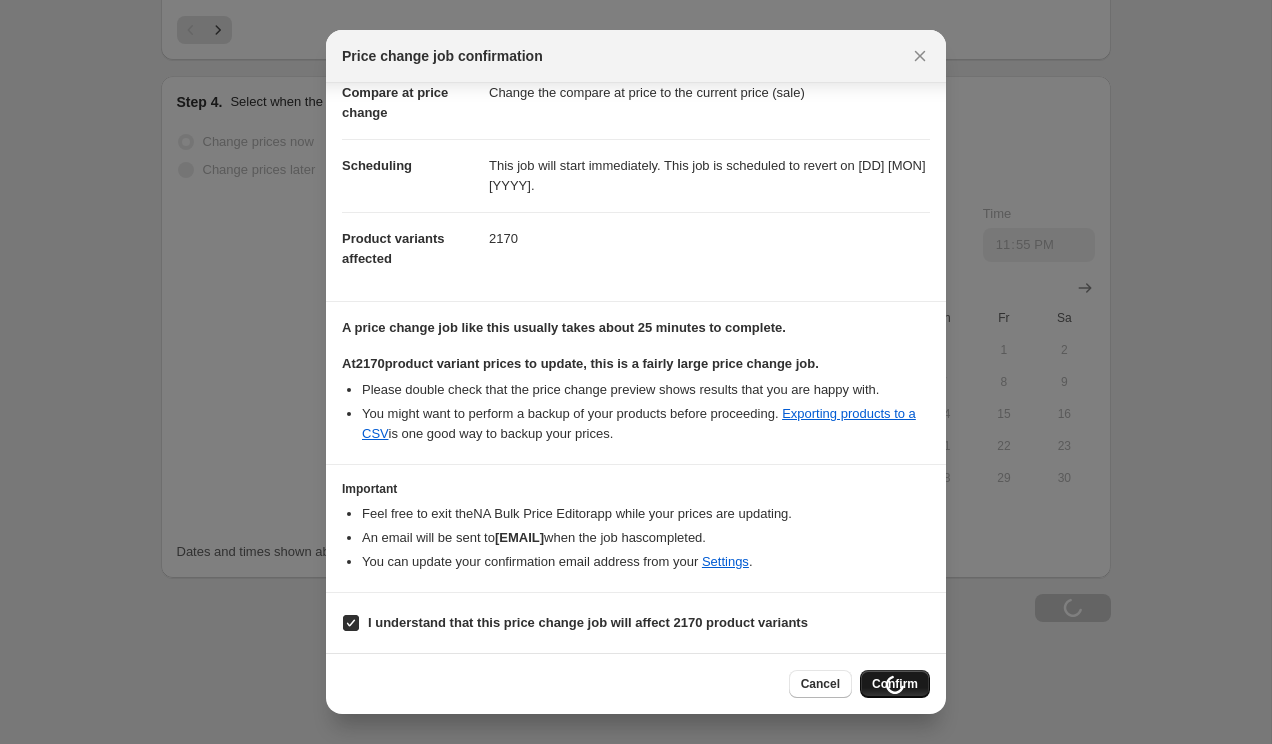 scroll, scrollTop: 1954, scrollLeft: 0, axis: vertical 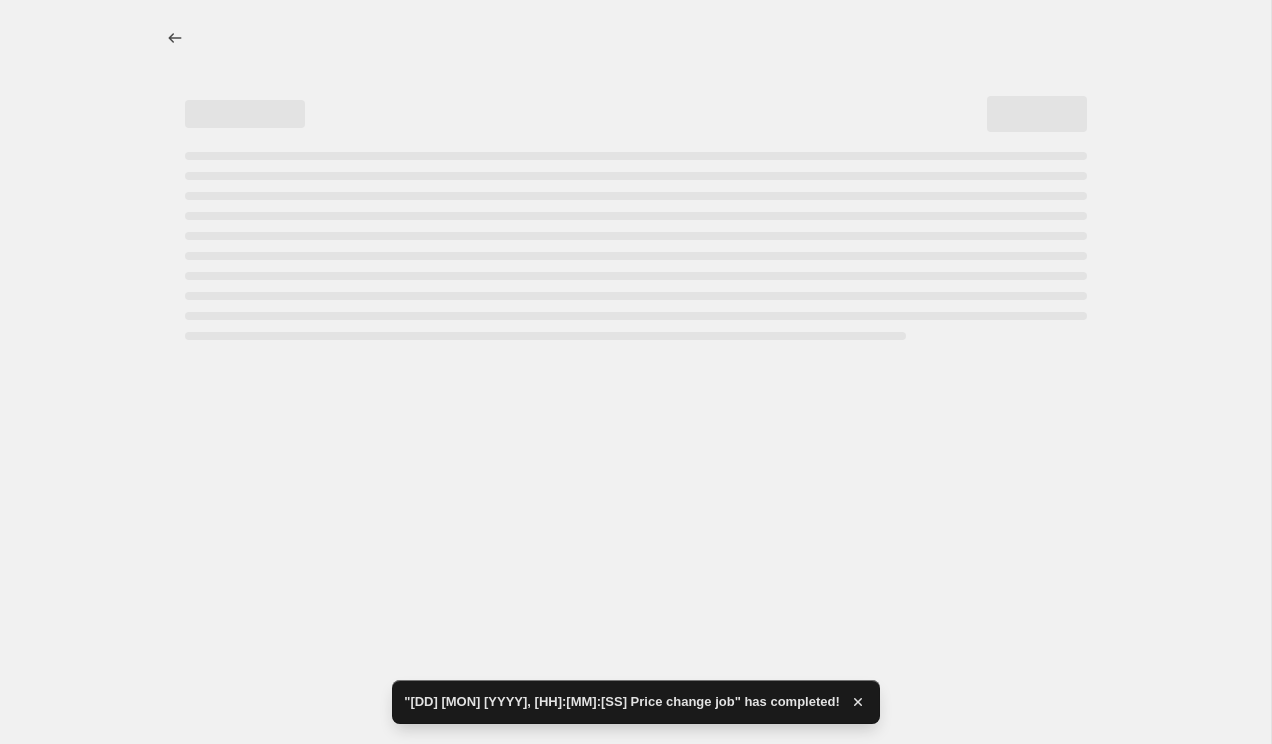 select on "percentage" 